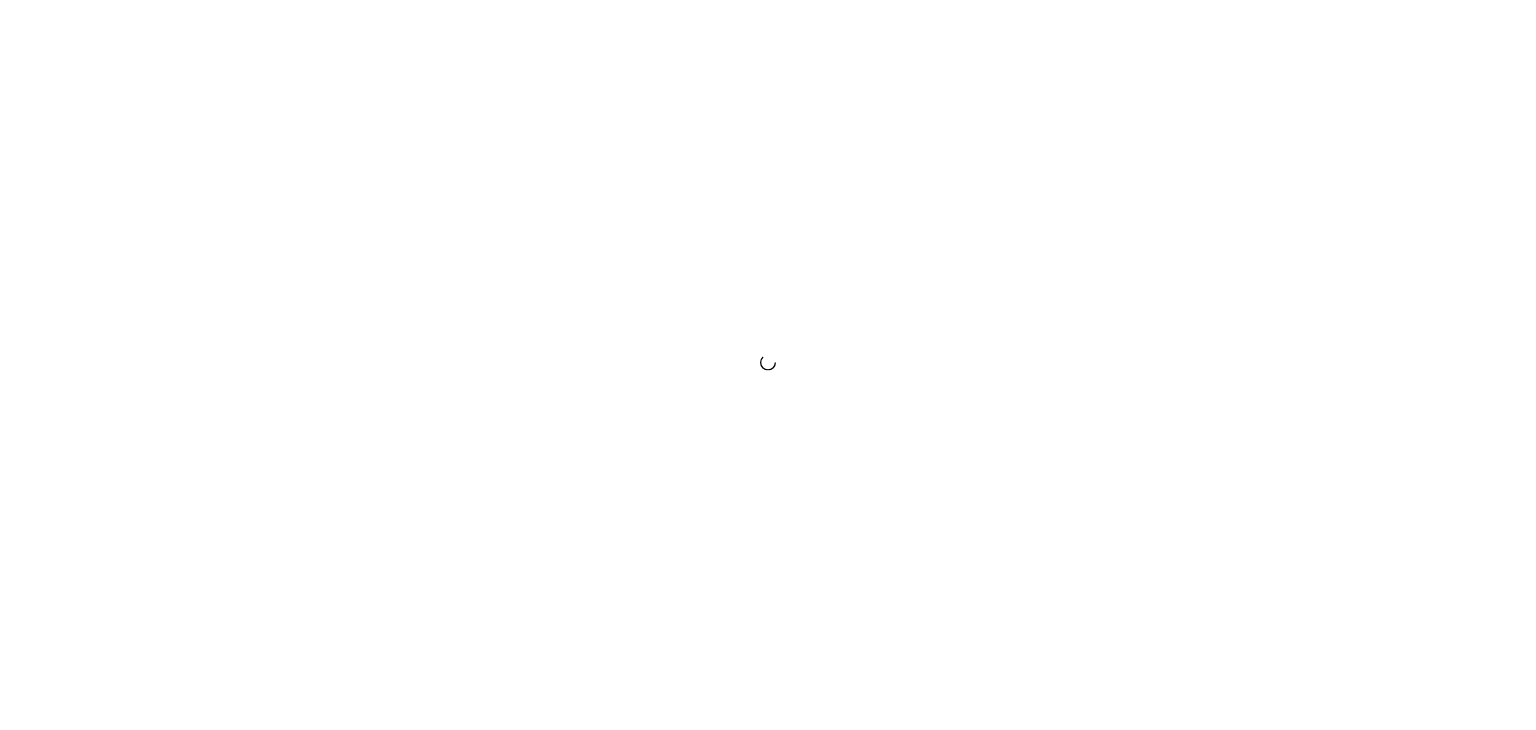 scroll, scrollTop: 0, scrollLeft: 0, axis: both 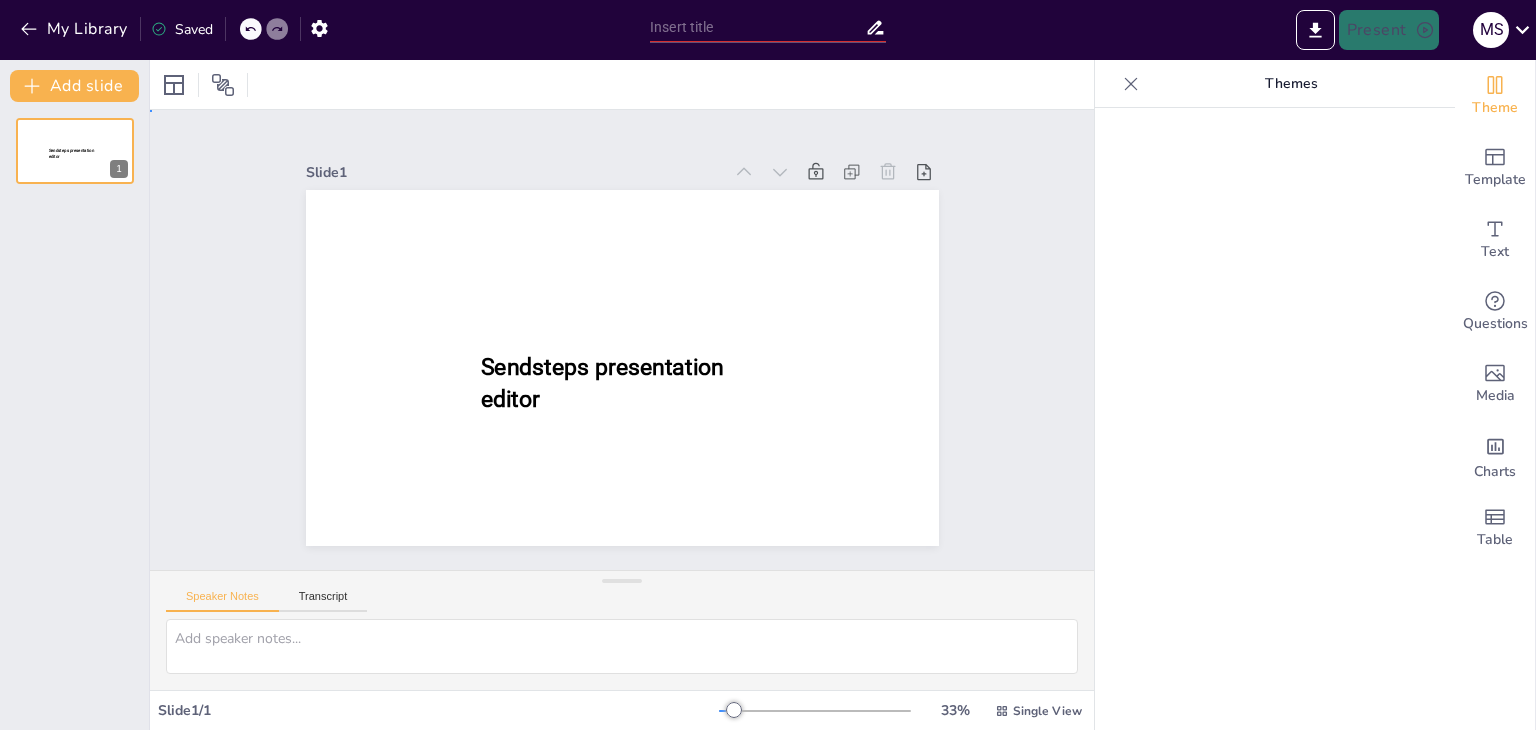 click on "Slide  1 Sendsteps presentation editor" at bounding box center [622, 340] 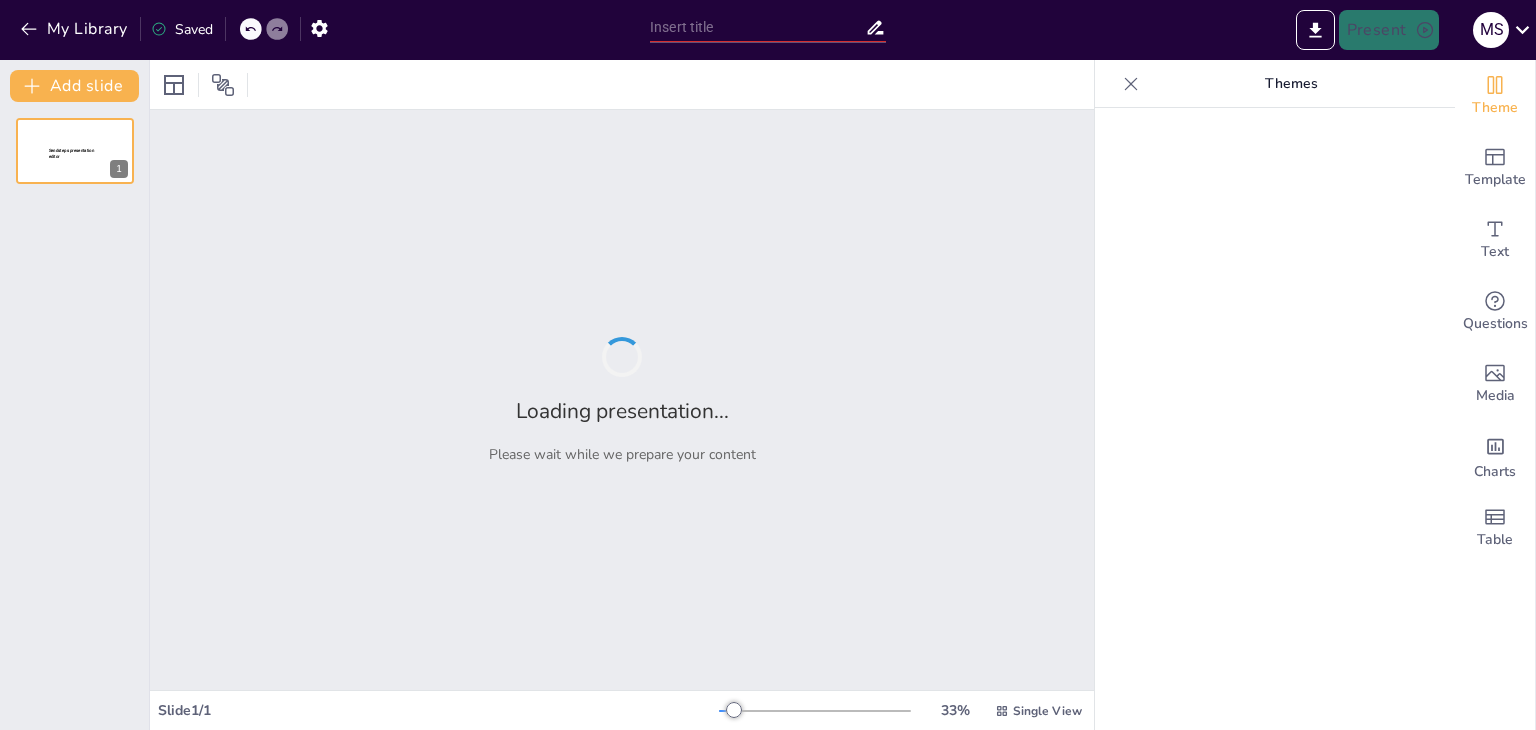 scroll, scrollTop: 0, scrollLeft: 0, axis: both 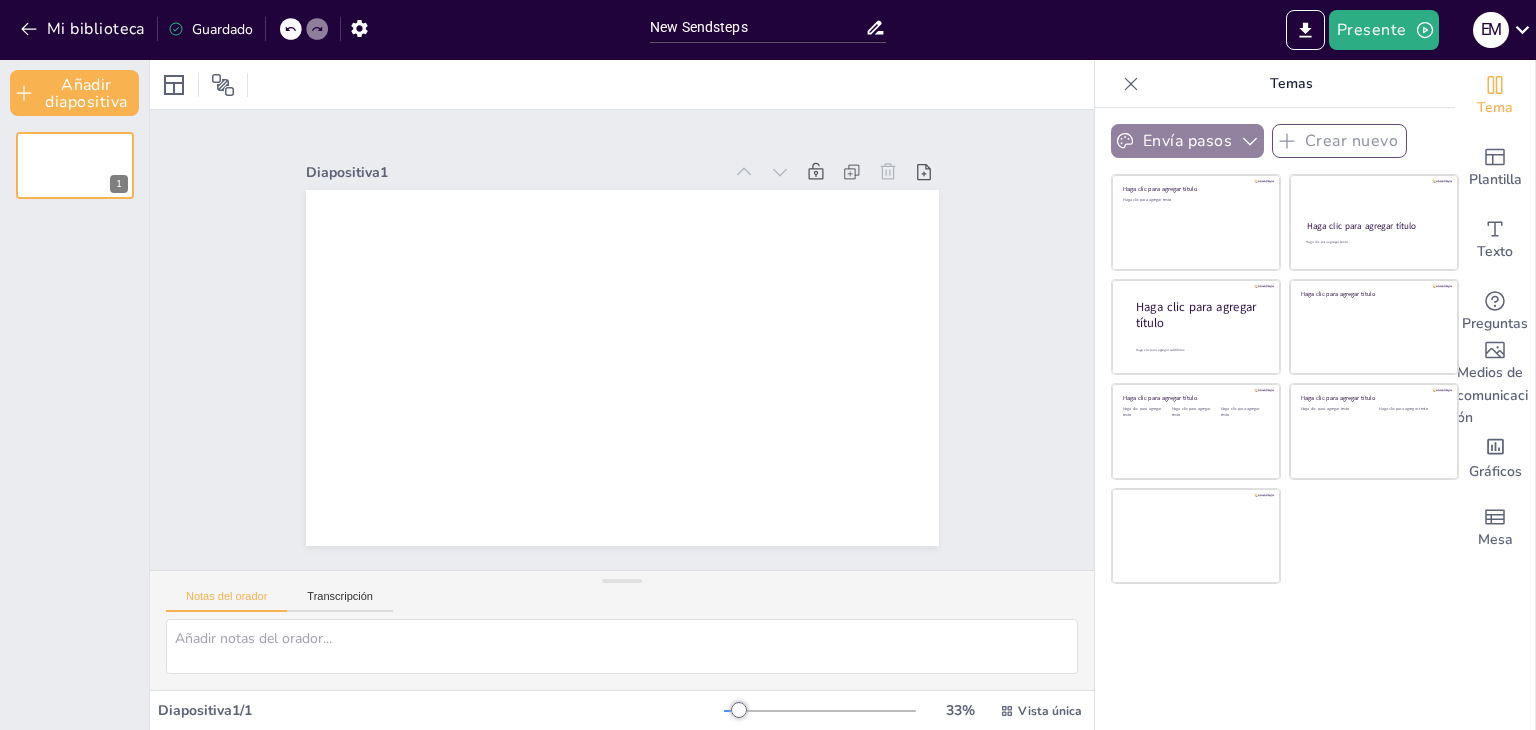 click on "Envía pasos" at bounding box center (1187, 141) 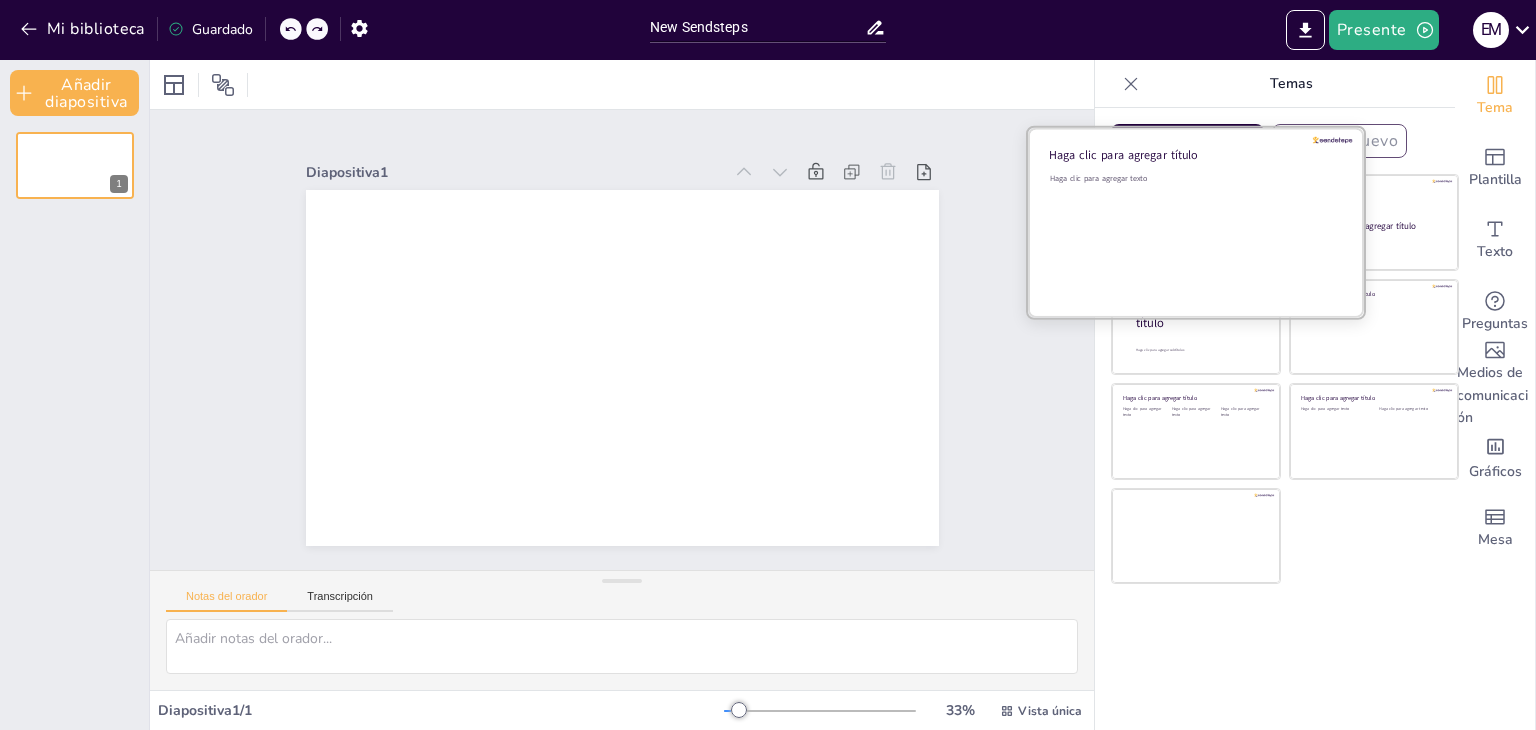 click on "Haga clic para agregar texto" at bounding box center (1193, 235) 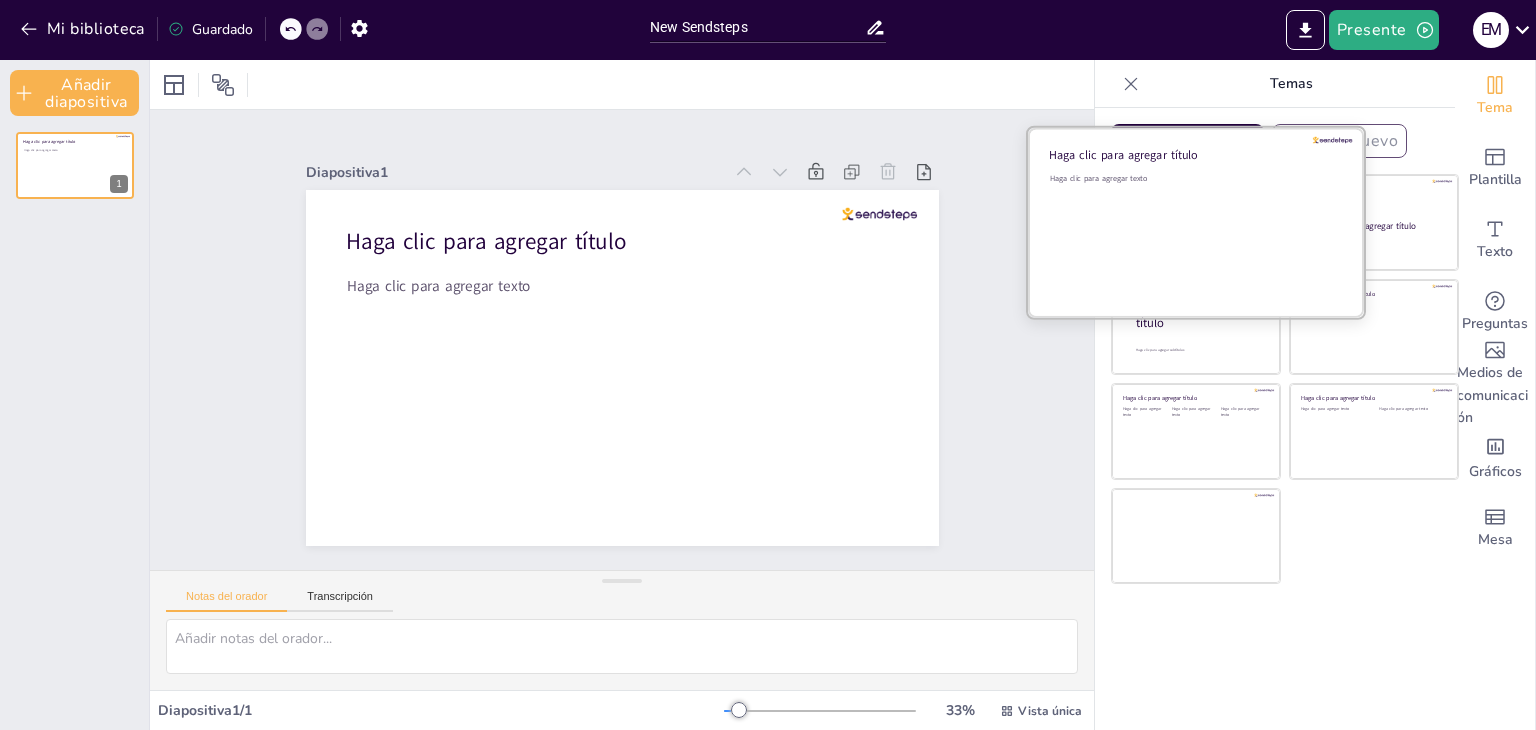 click on "Haga clic para agregar título" at bounding box center [1123, 155] 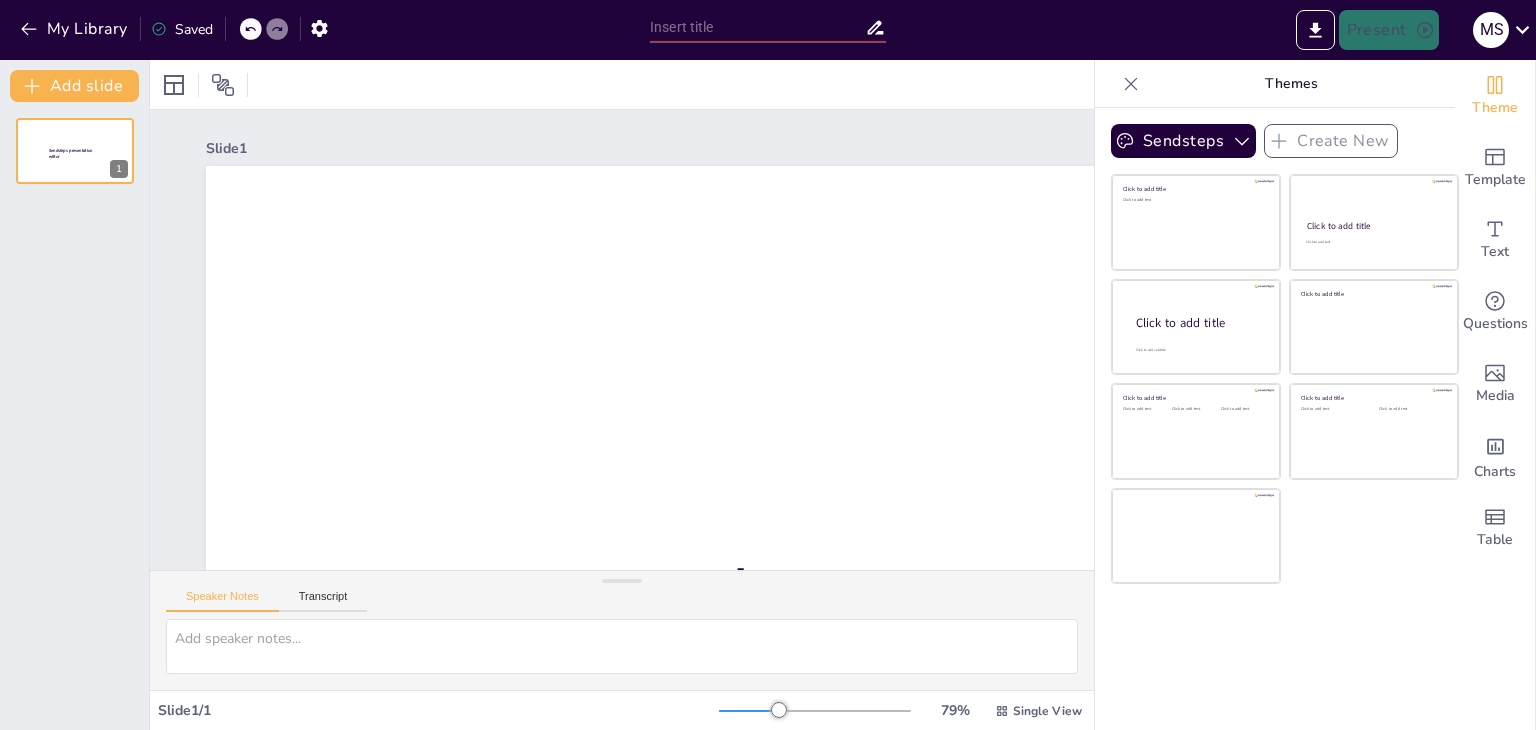 scroll, scrollTop: 0, scrollLeft: 0, axis: both 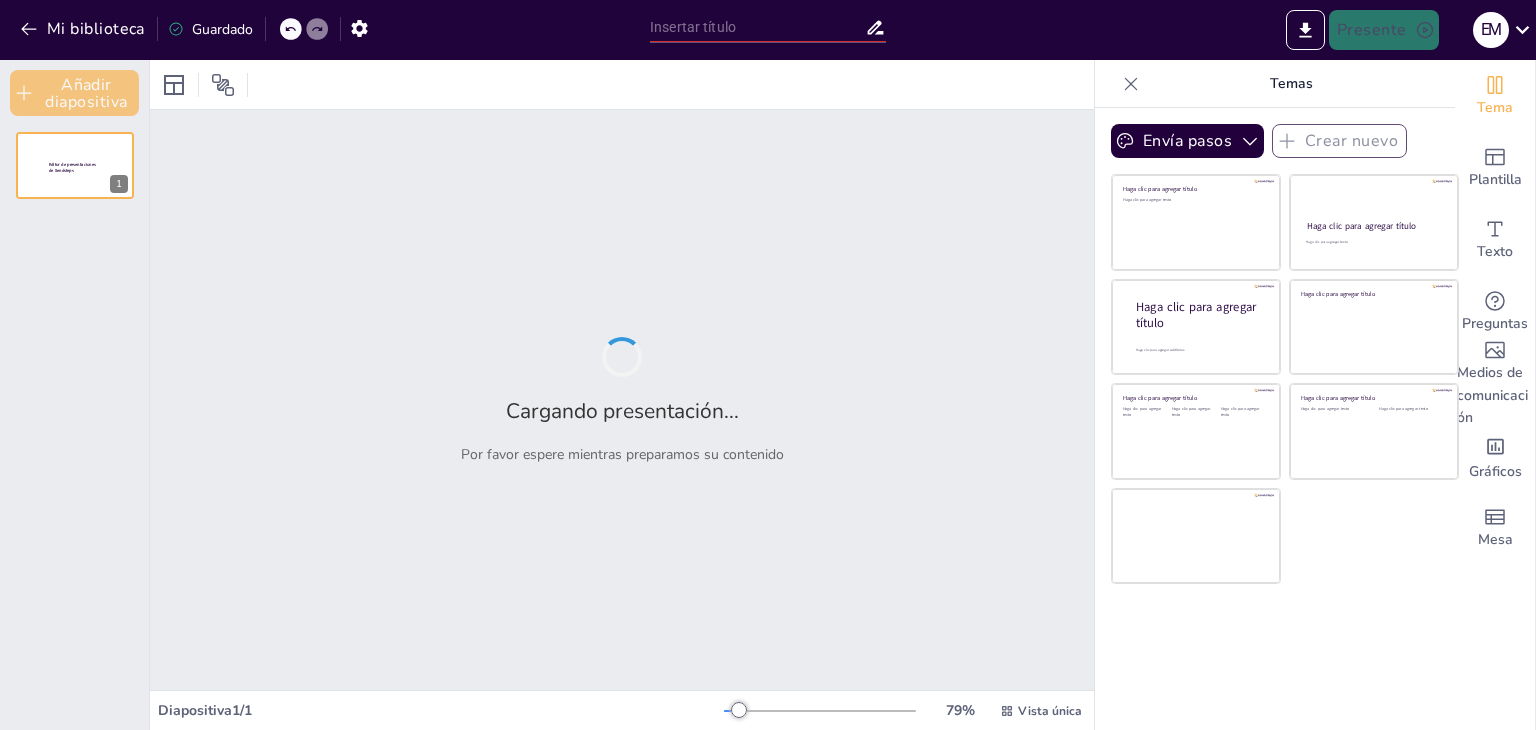 type on "New Sendsteps" 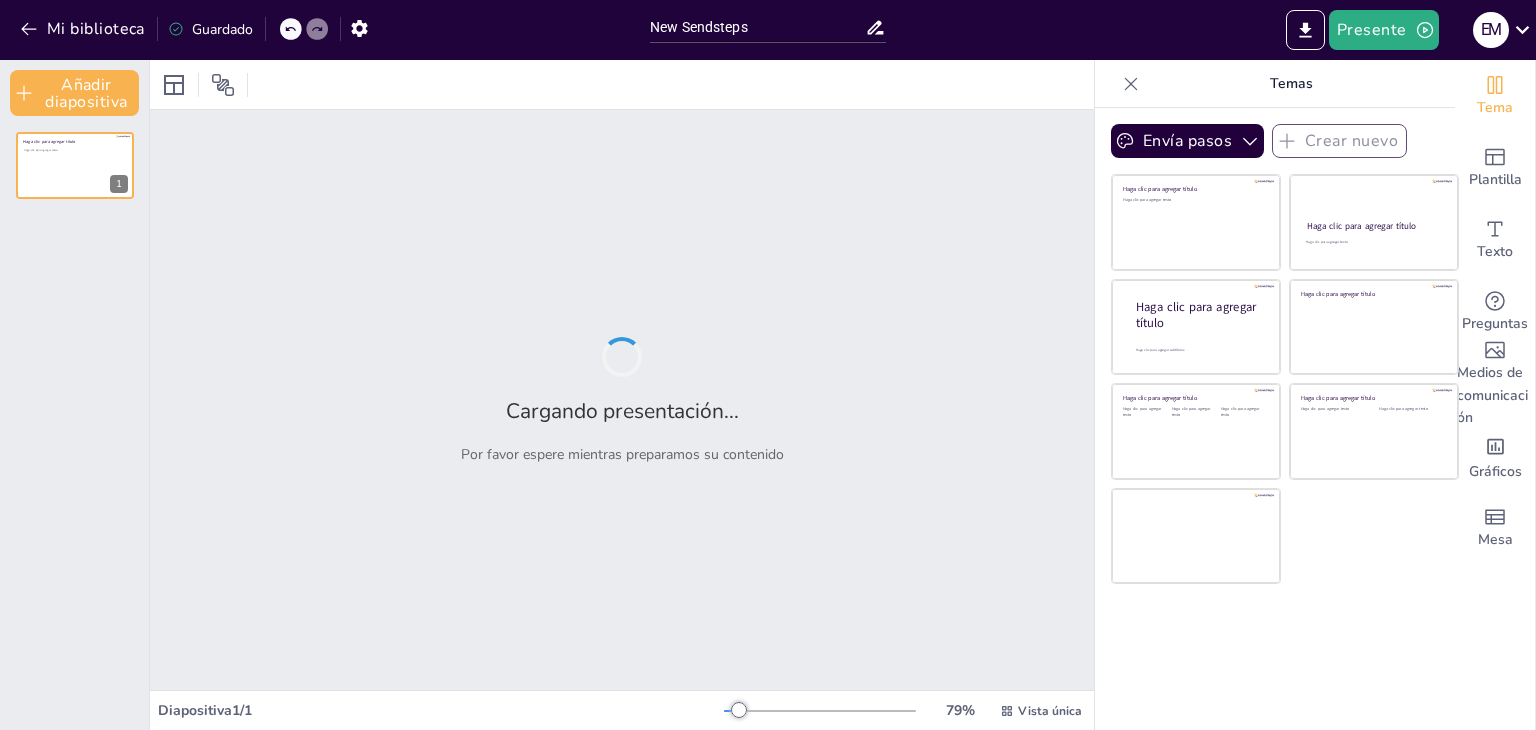 click on "Mi biblioteca Guardado" at bounding box center (320, 28) 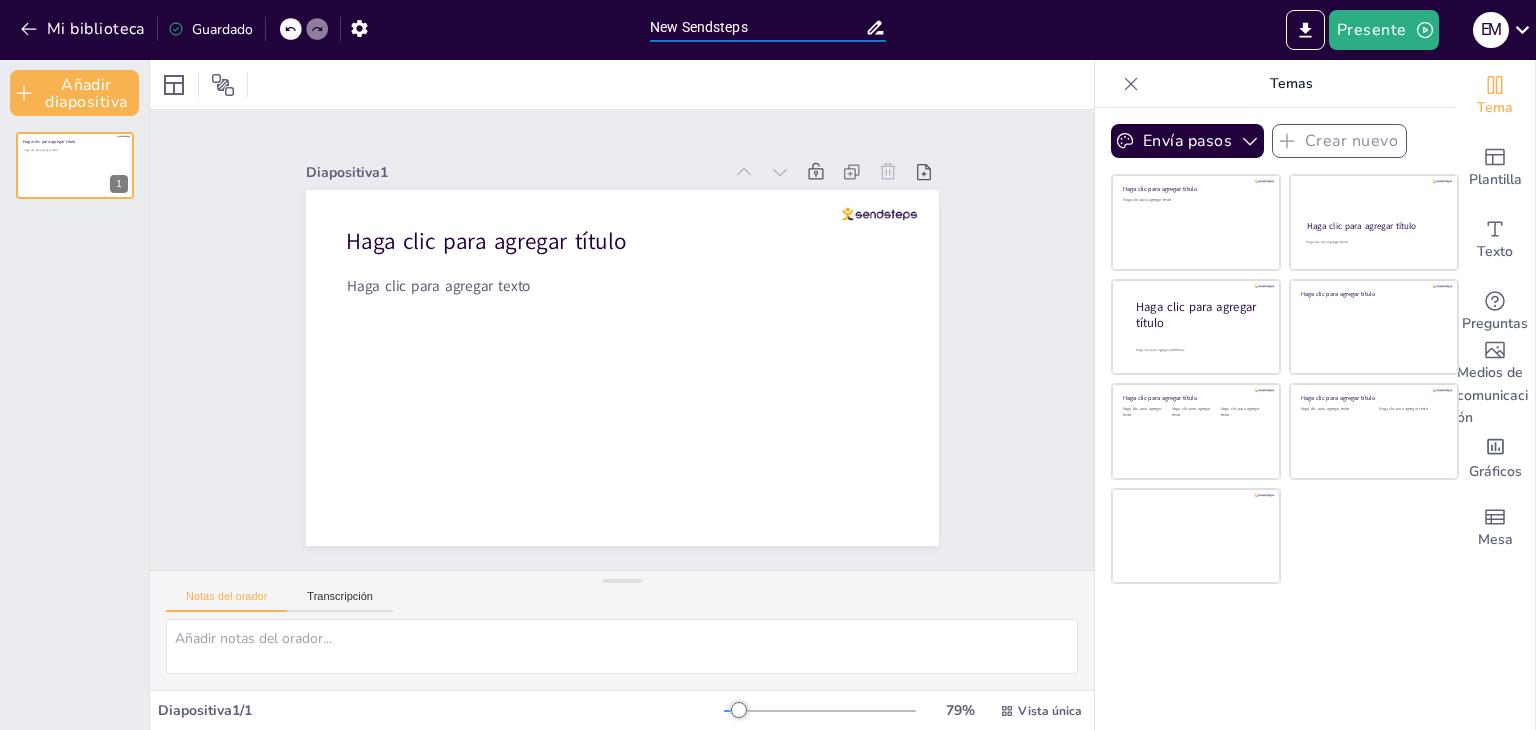 click on "New Sendsteps" at bounding box center (757, 27) 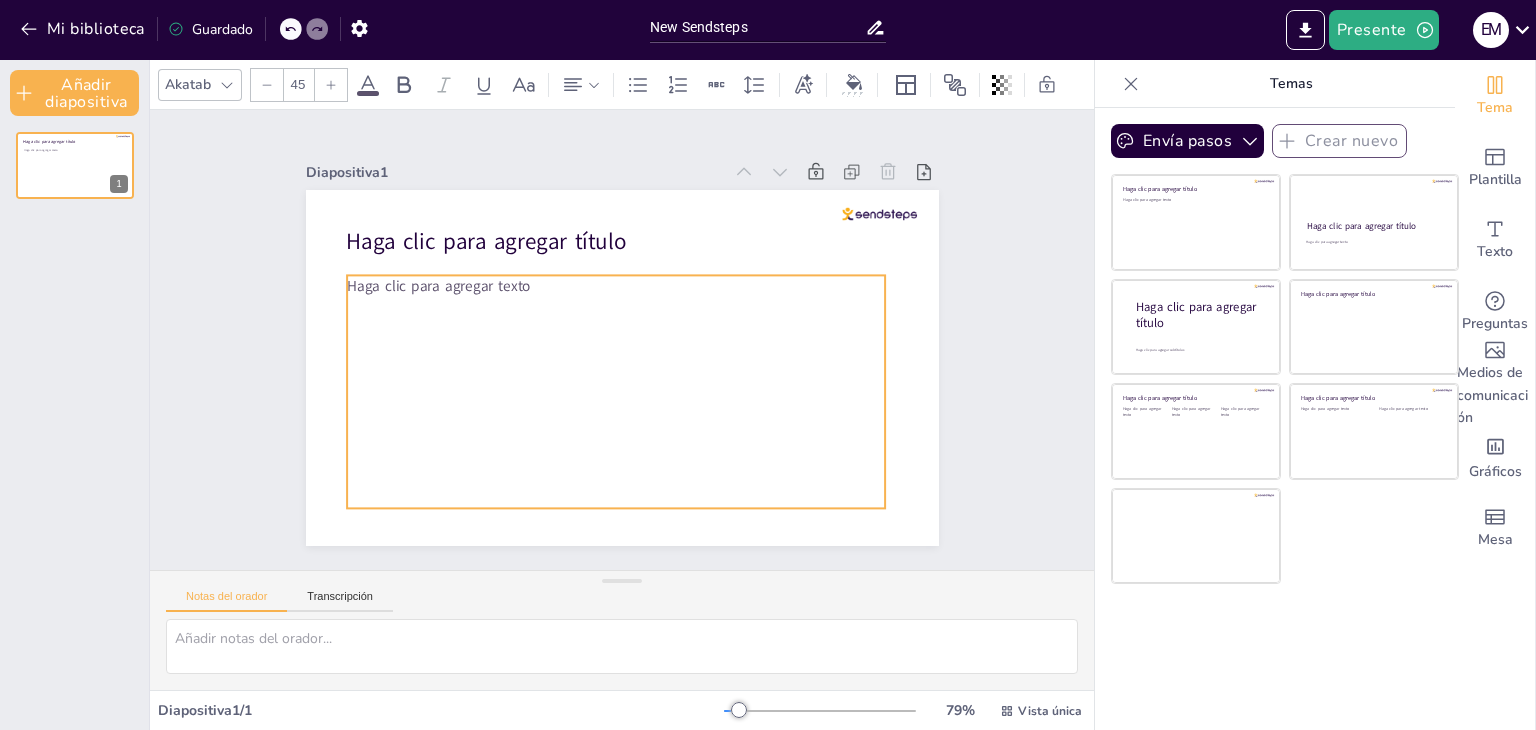 click on "Haga clic para agregar texto" at bounding box center (605, 390) 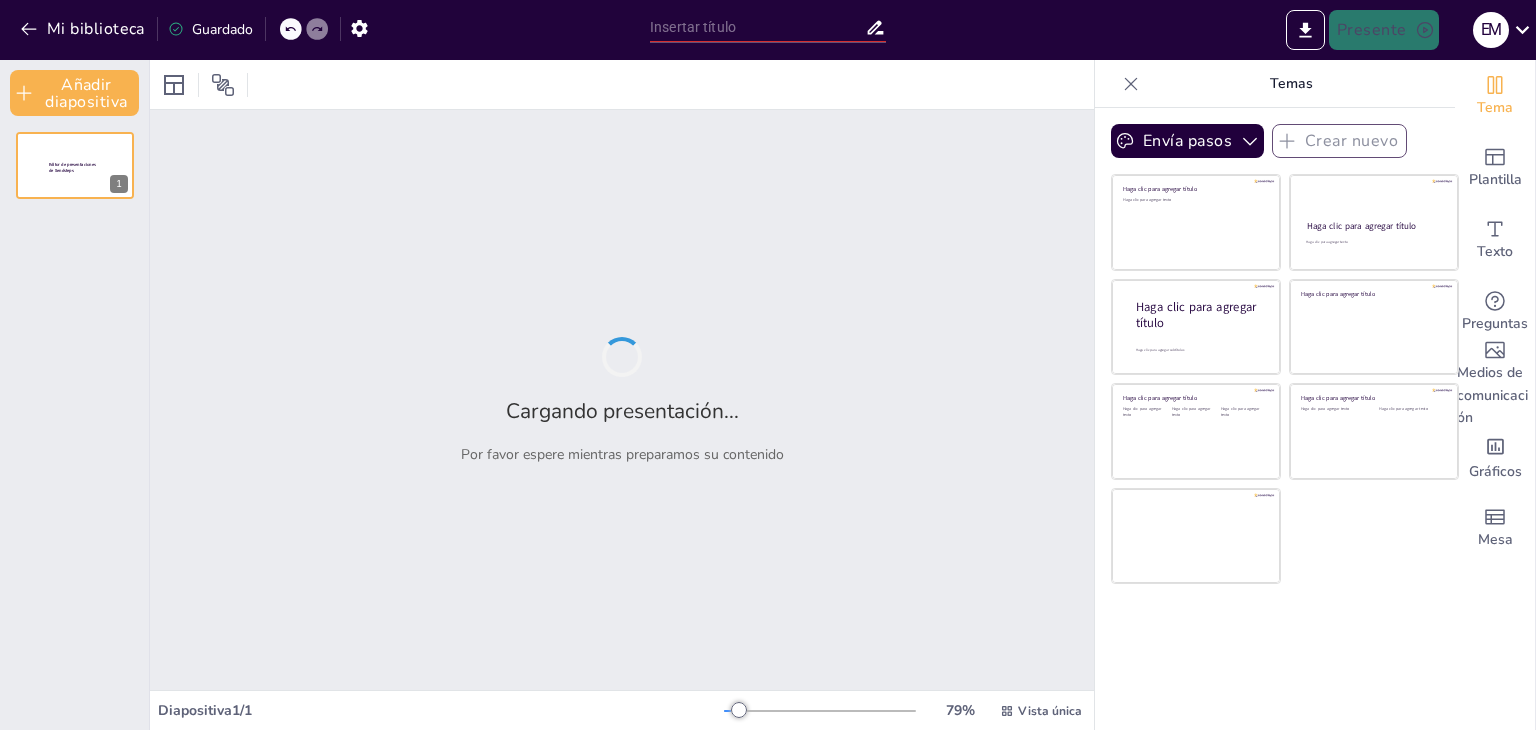 type on "New Sendsteps" 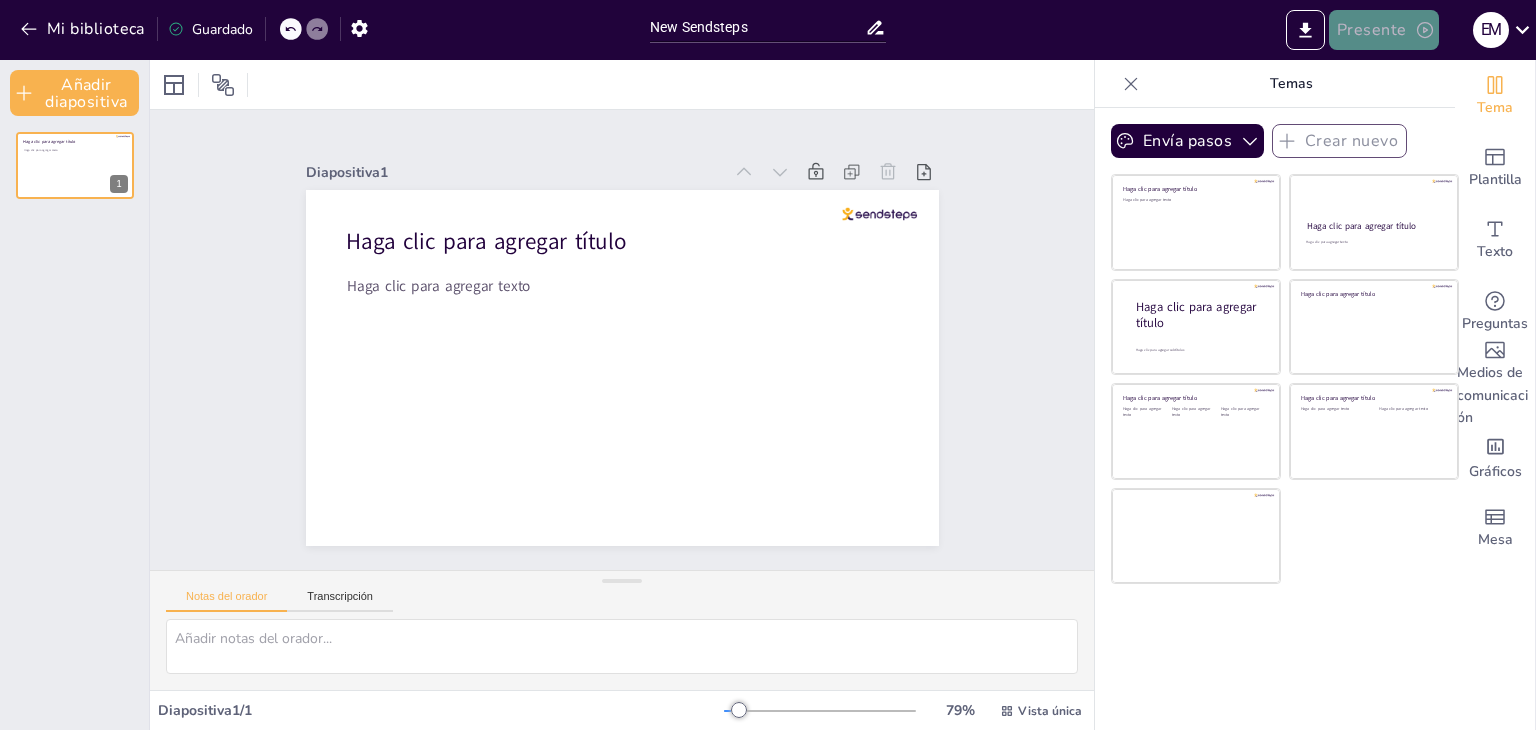 click on "Presente" at bounding box center (1384, 30) 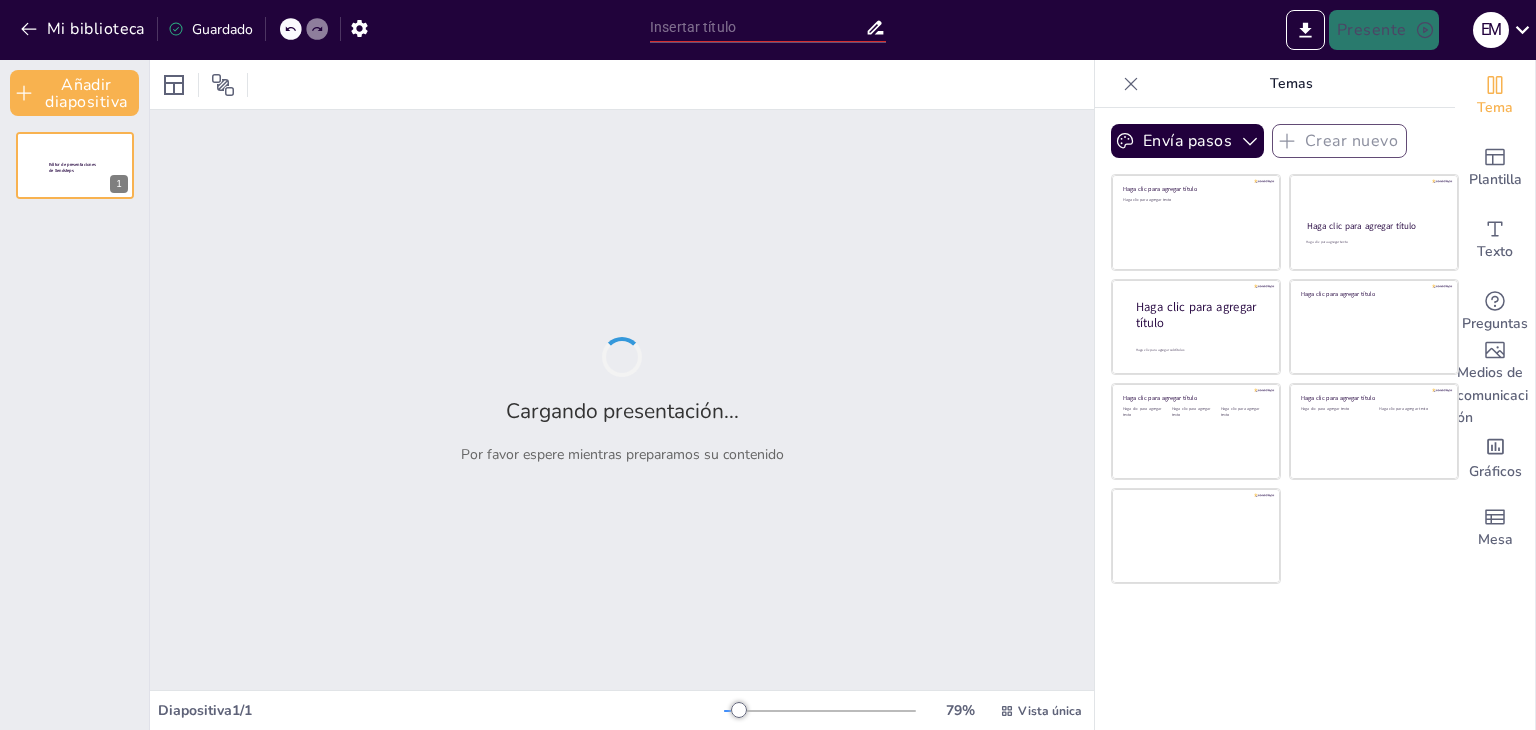 type on "New Sendsteps" 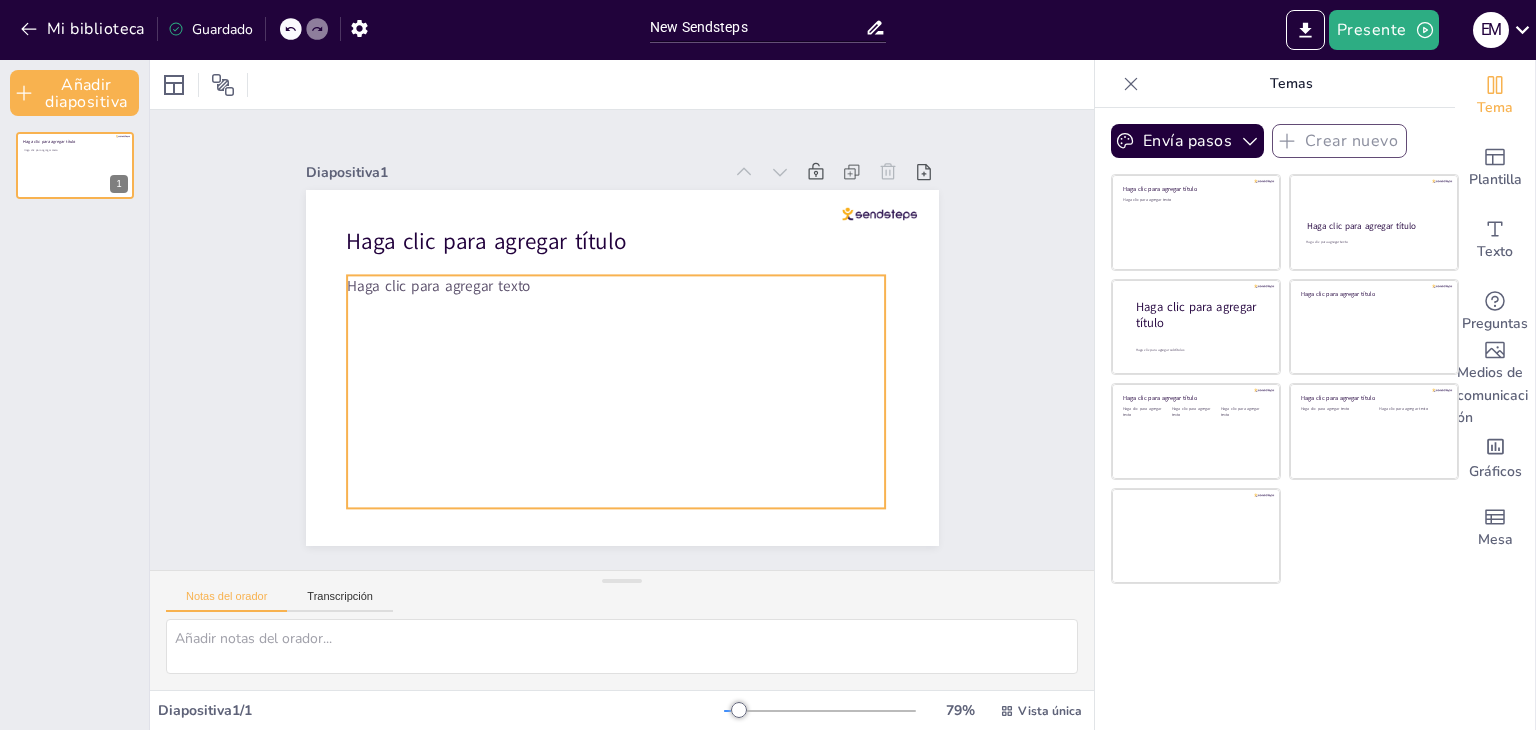 click on "Haga clic para agregar texto" at bounding box center [586, 378] 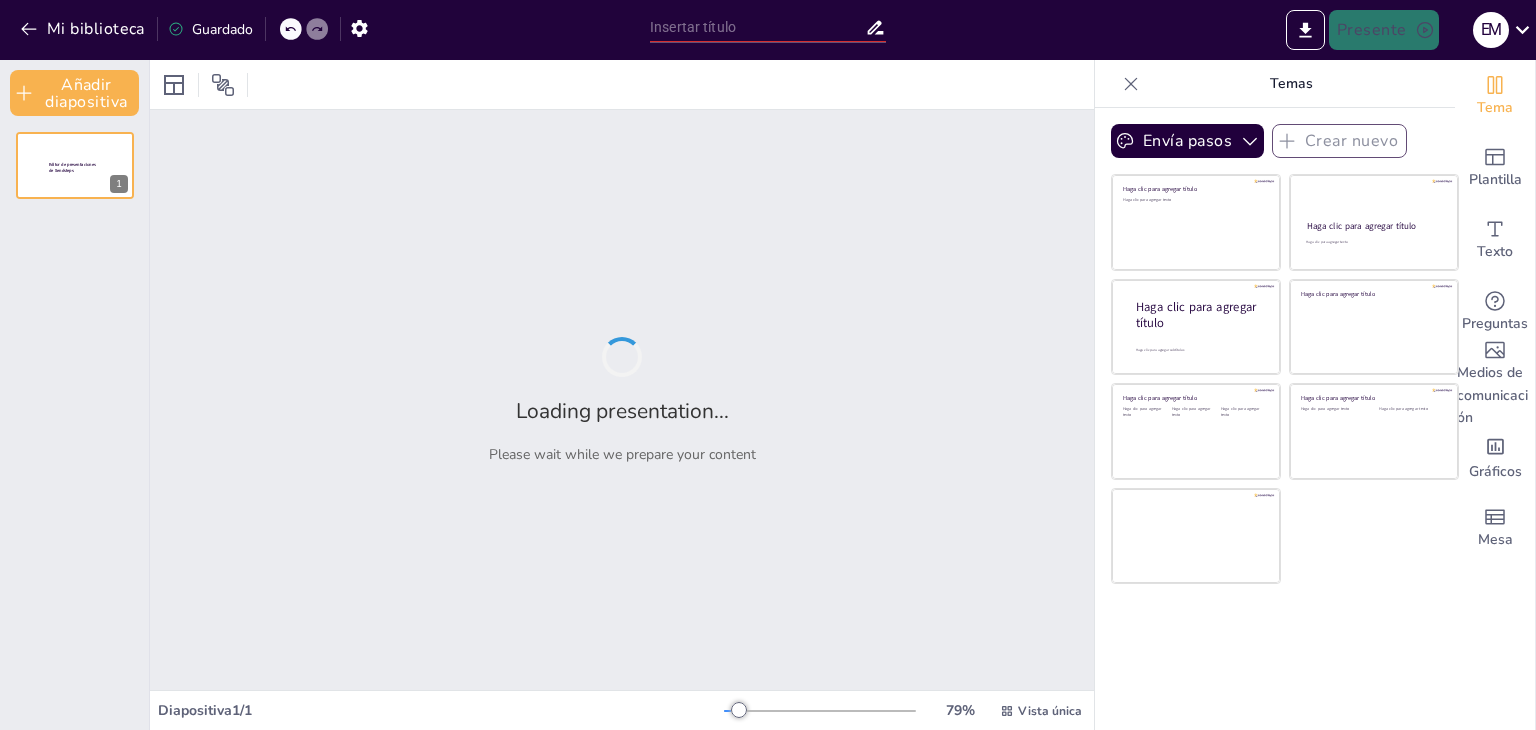 type on "New Sendsteps" 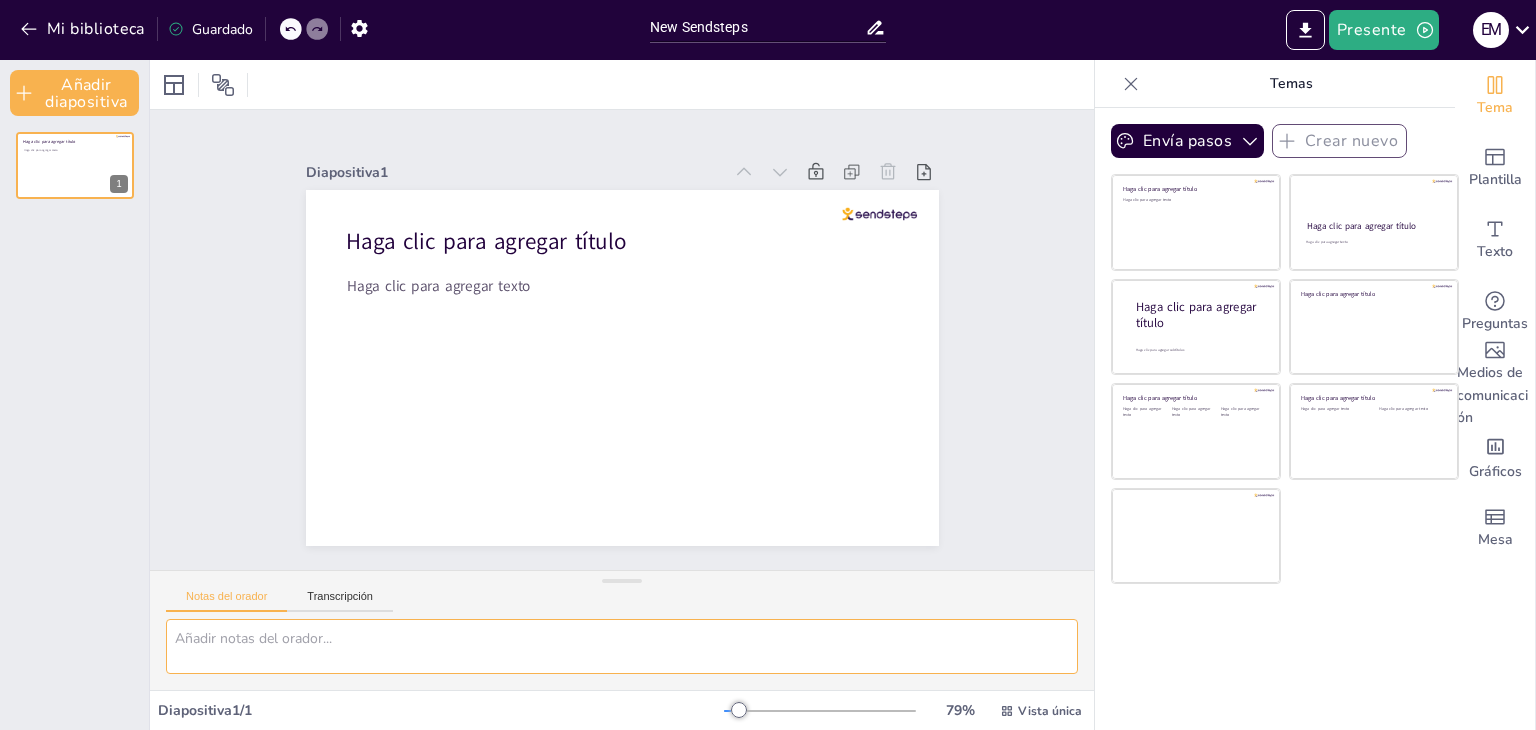 click at bounding box center (622, 646) 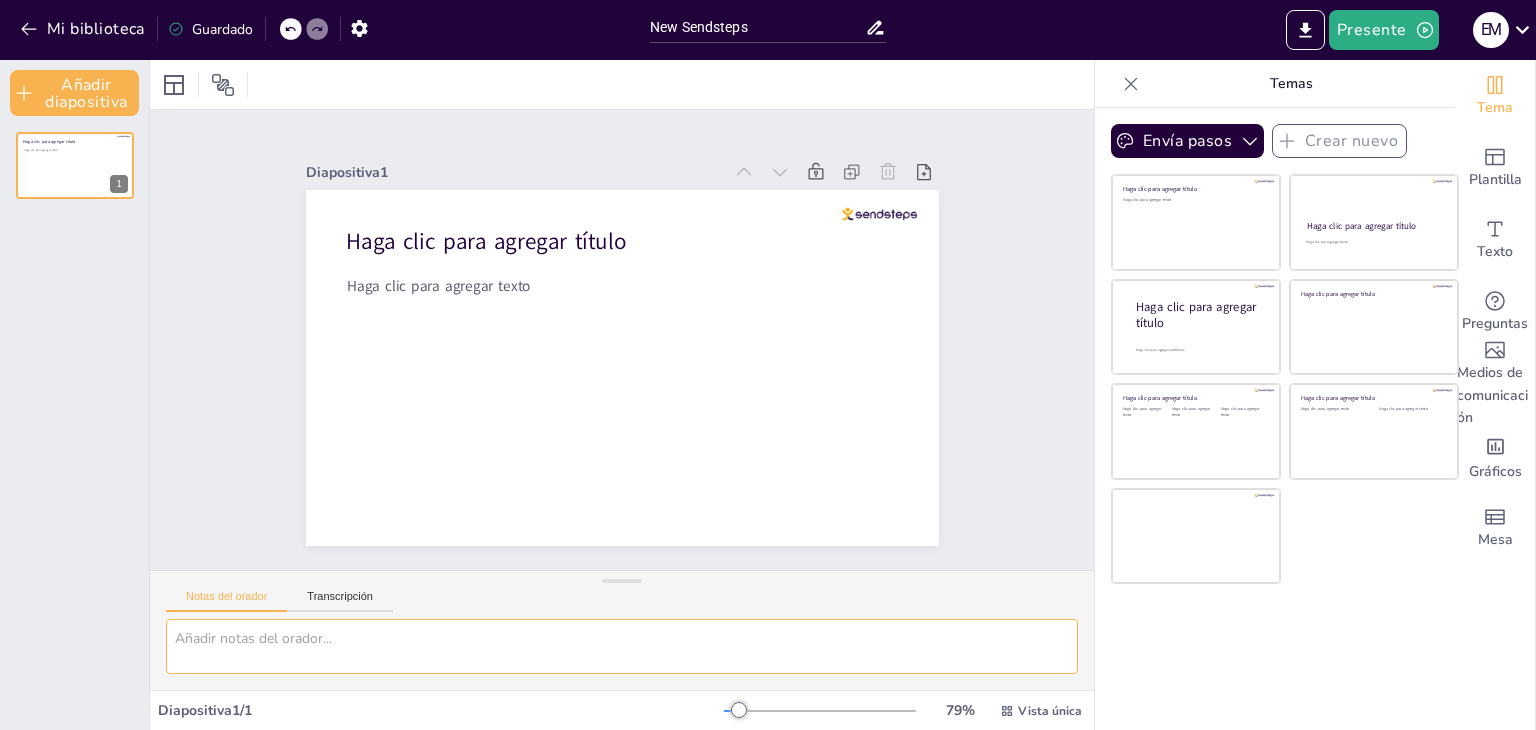 paste on "hoy día tengo que hacer una infografía para entregar hoy día en mi colegio que vamos a hacer unos juegos didácticos hablando de diferente tema, el tema que me toco a mi fue fibra óptica y tipos de cables en general como cable coaxial, utp, etc, lo que tengo que hacer es dar una breve explicación de que son y hacer que ellos interactúen paso a paso a como crear los cables pero quiero que me hagas una pequeña infografia hablando de todos los cables del area de las telecomunicaciones" 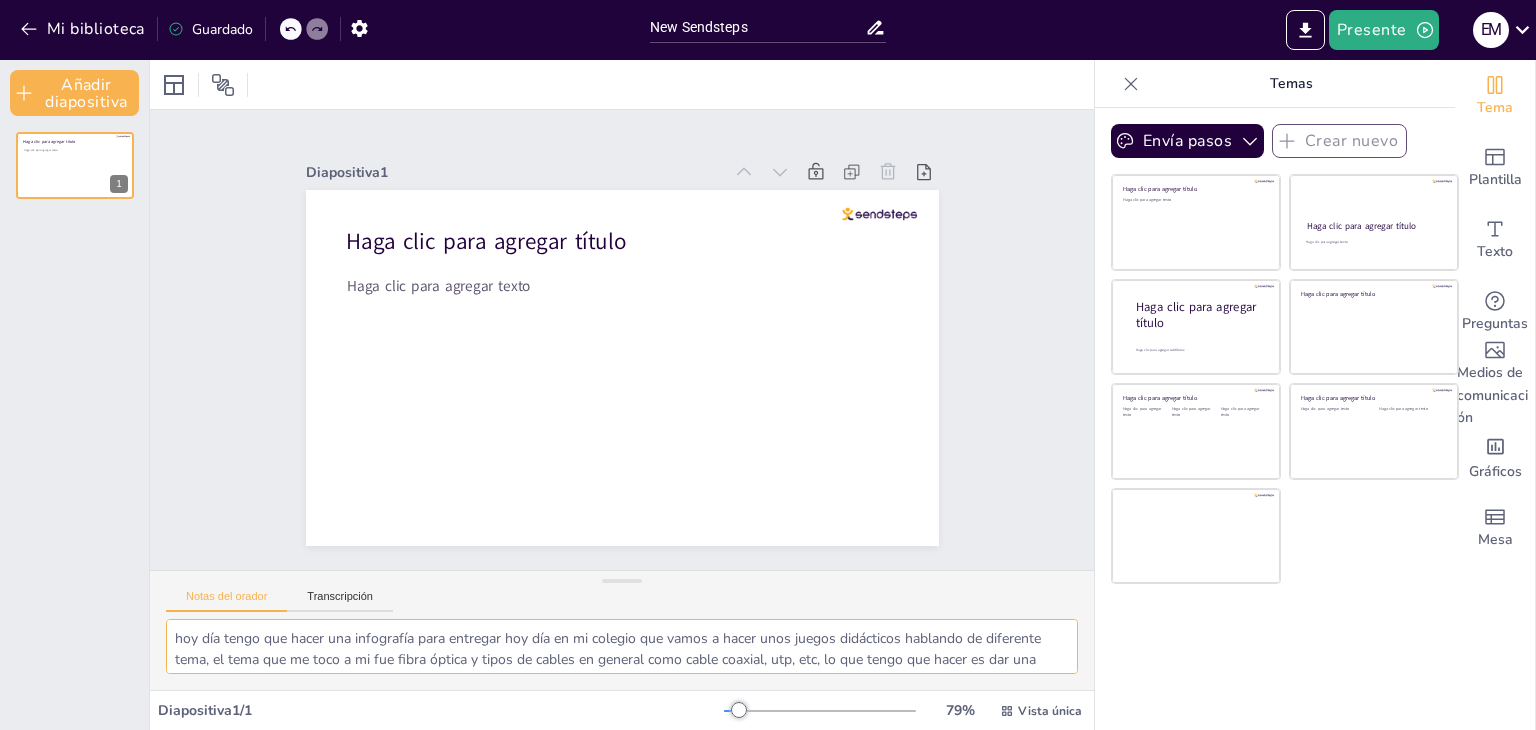scroll, scrollTop: 36, scrollLeft: 0, axis: vertical 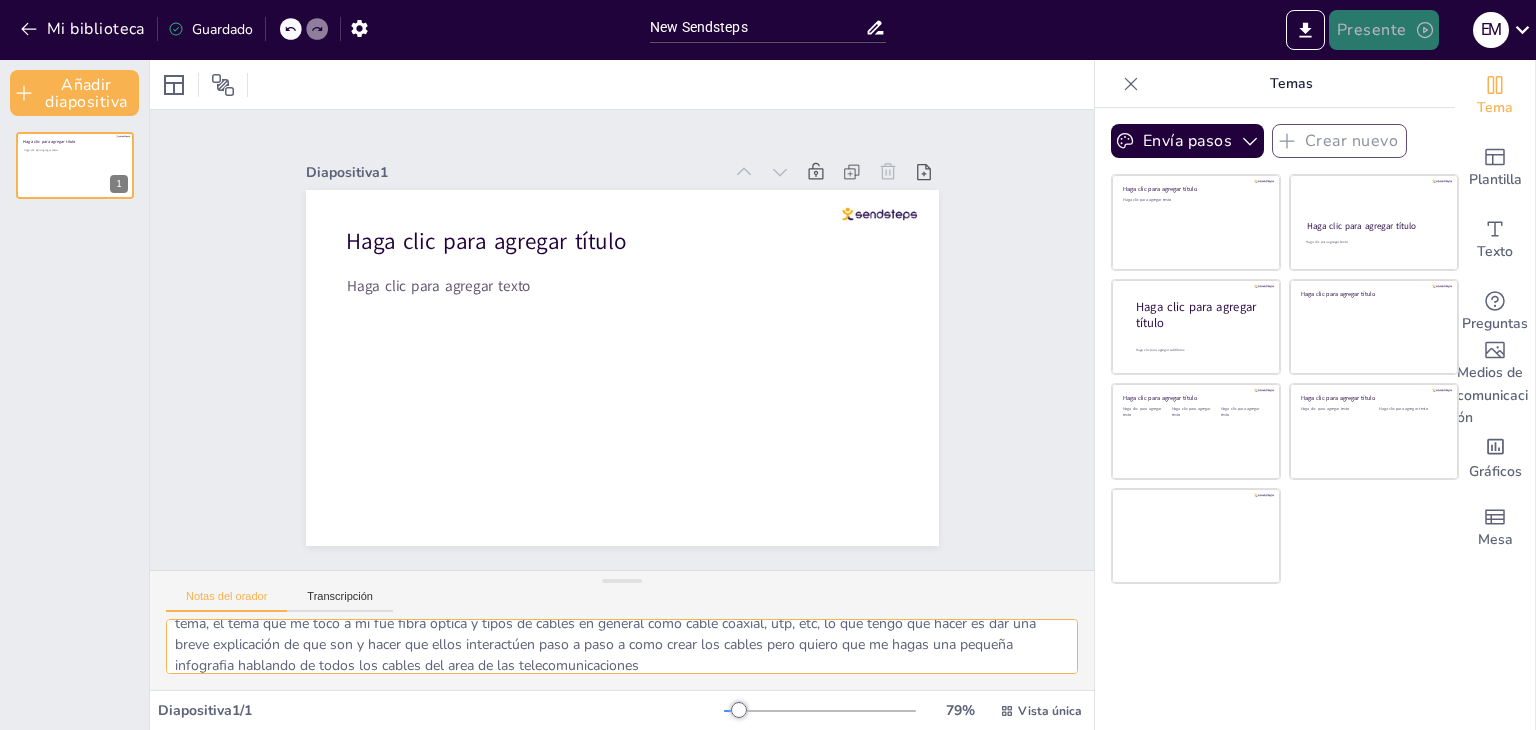 type on "hoy día tengo que hacer una infografía para entregar hoy día en mi colegio que vamos a hacer unos juegos didácticos hablando de diferente tema, el tema que me toco a mi fue fibra óptica y tipos de cables en general como cable coaxial, utp, etc, lo que tengo que hacer es dar una breve explicación de que son y hacer que ellos interactúen paso a paso a como crear los cables pero quiero que me hagas una pequeña infografia hablando de todos los cables del area de las telecomunicaciones" 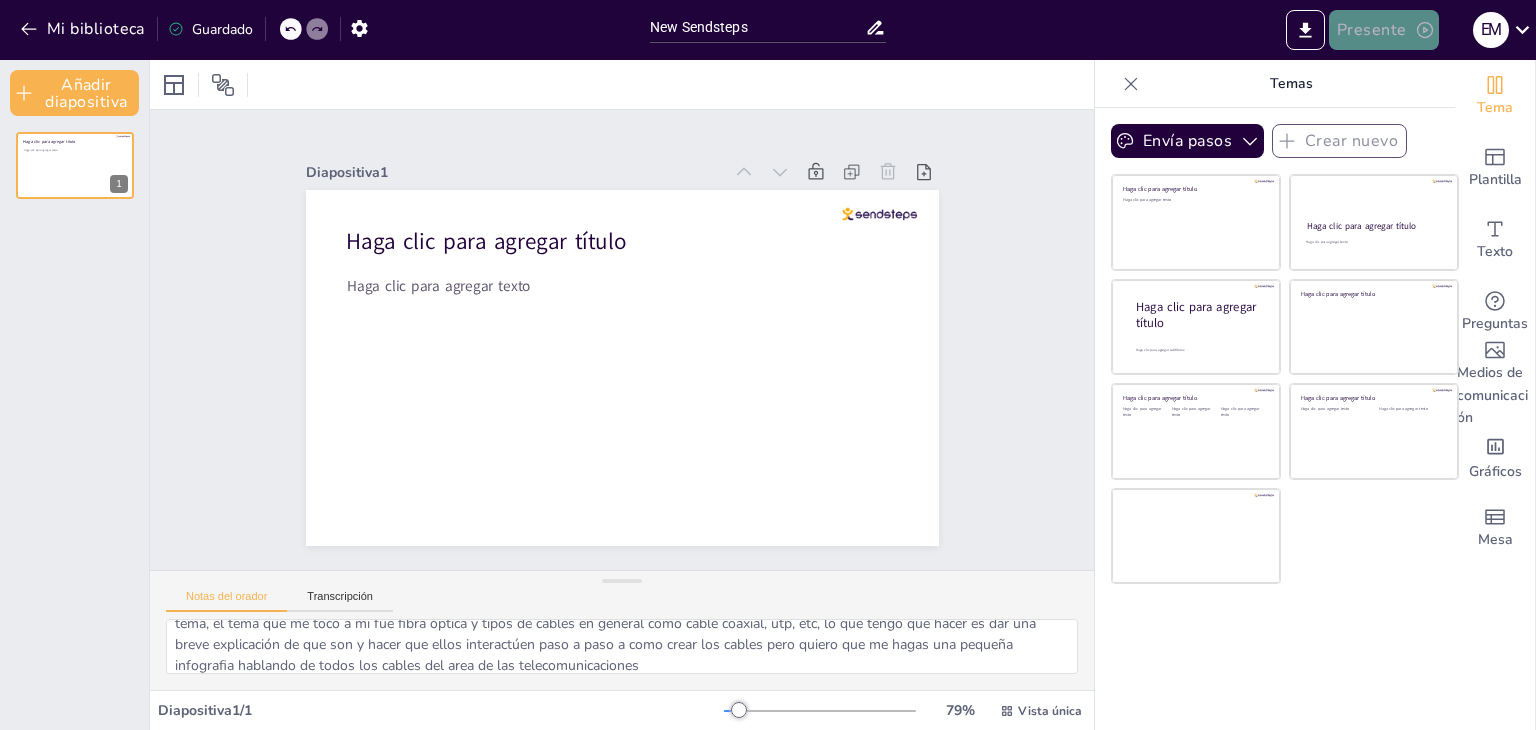 click on "Presente" at bounding box center [1384, 30] 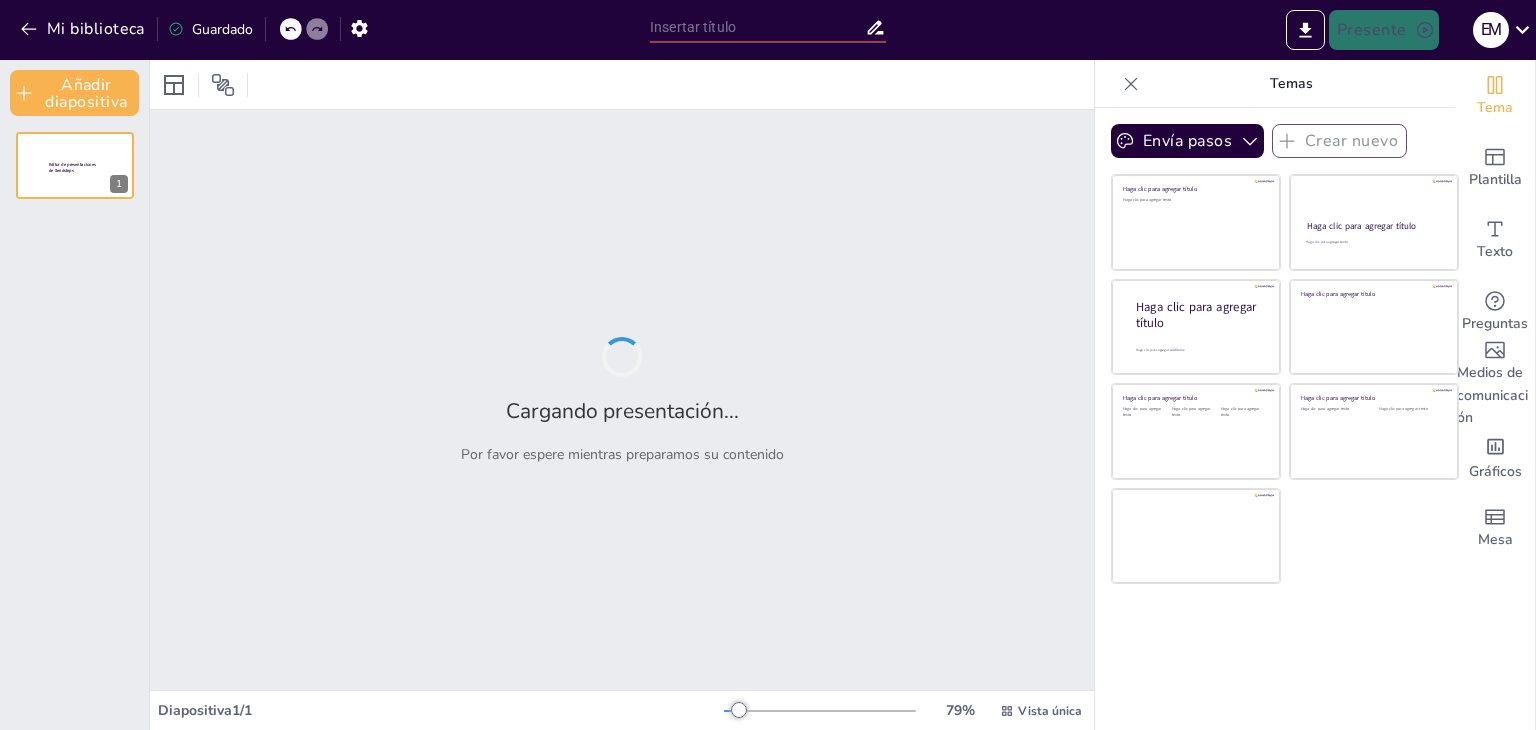 type on "New Sendsteps" 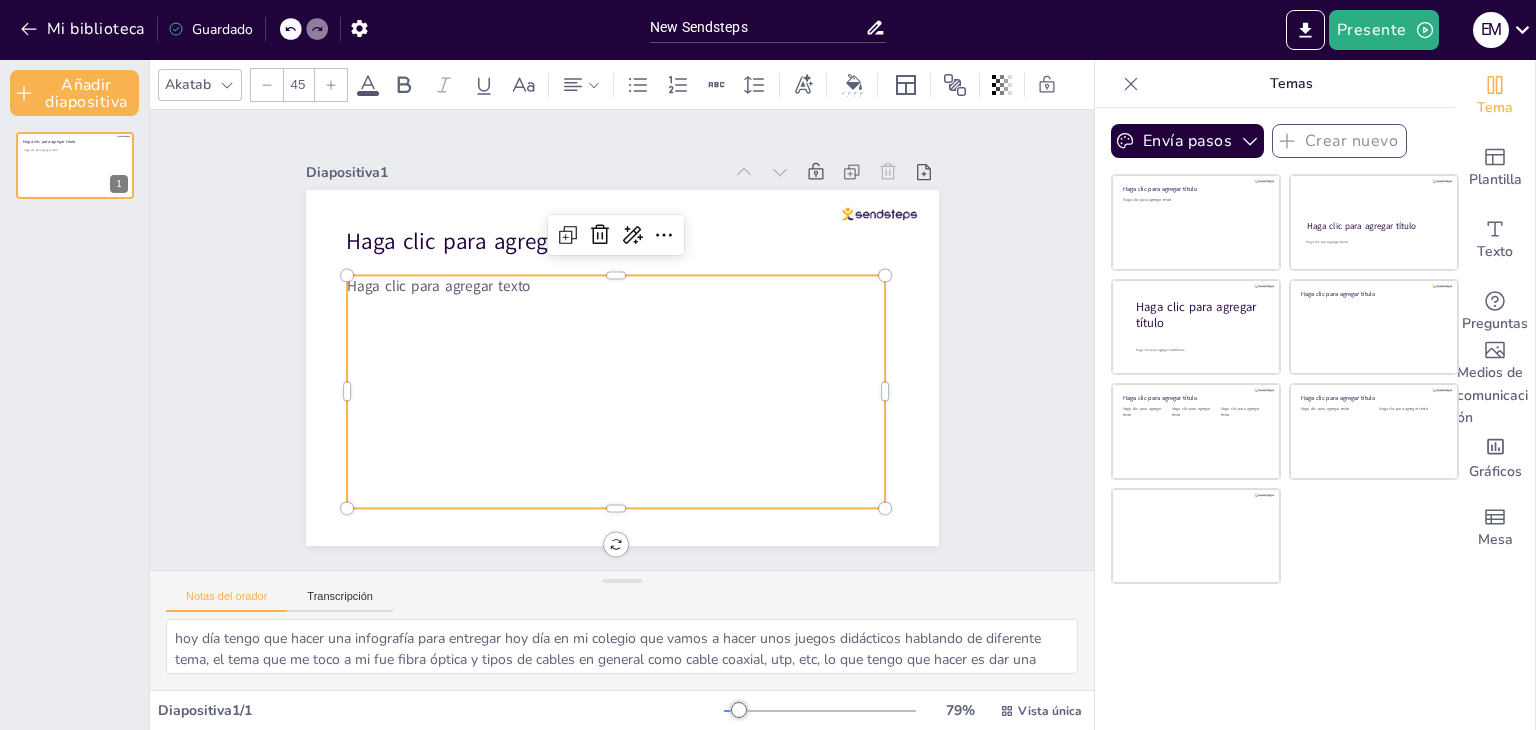 click on "Haga clic para agregar texto" at bounding box center (590, 381) 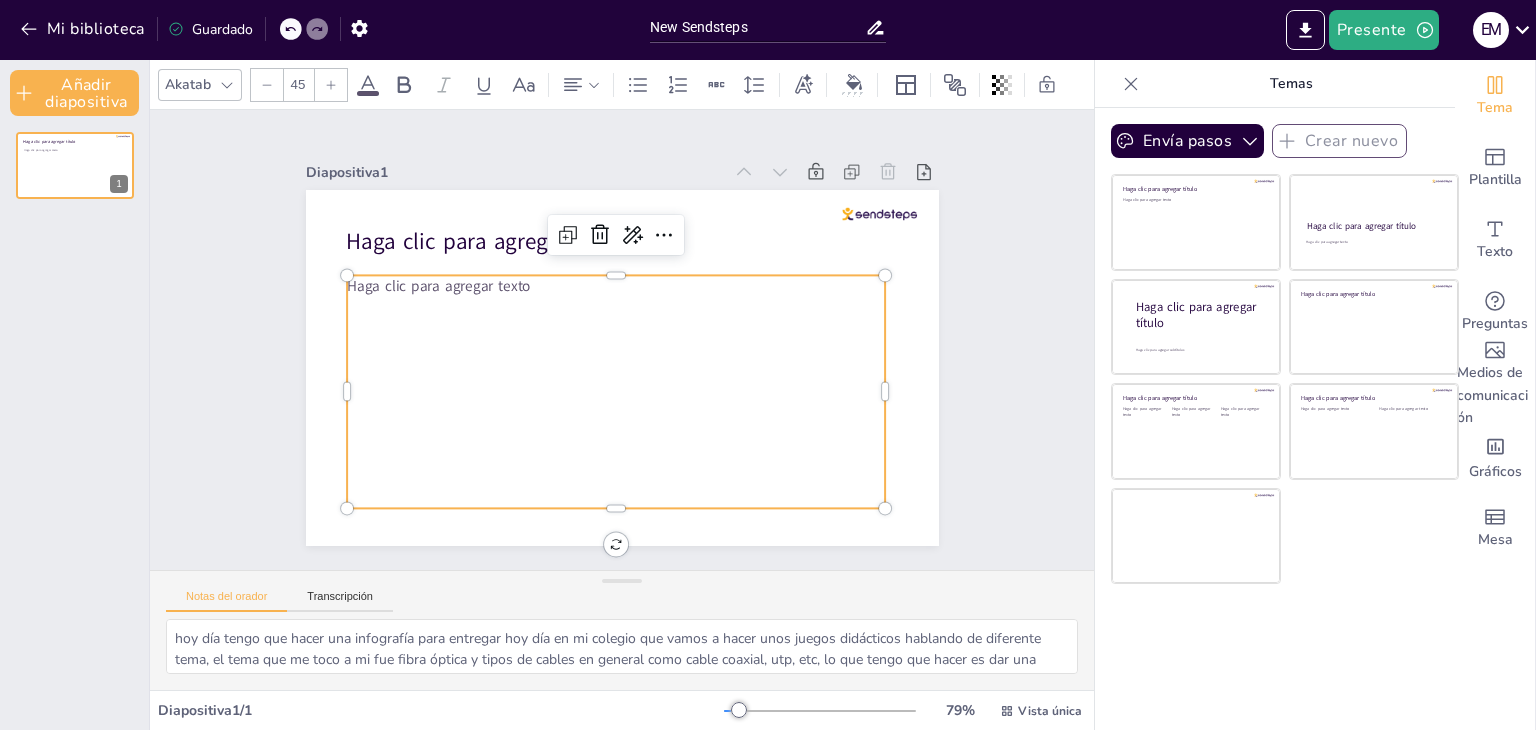 click on "Haga clic para agregar texto" at bounding box center [605, 390] 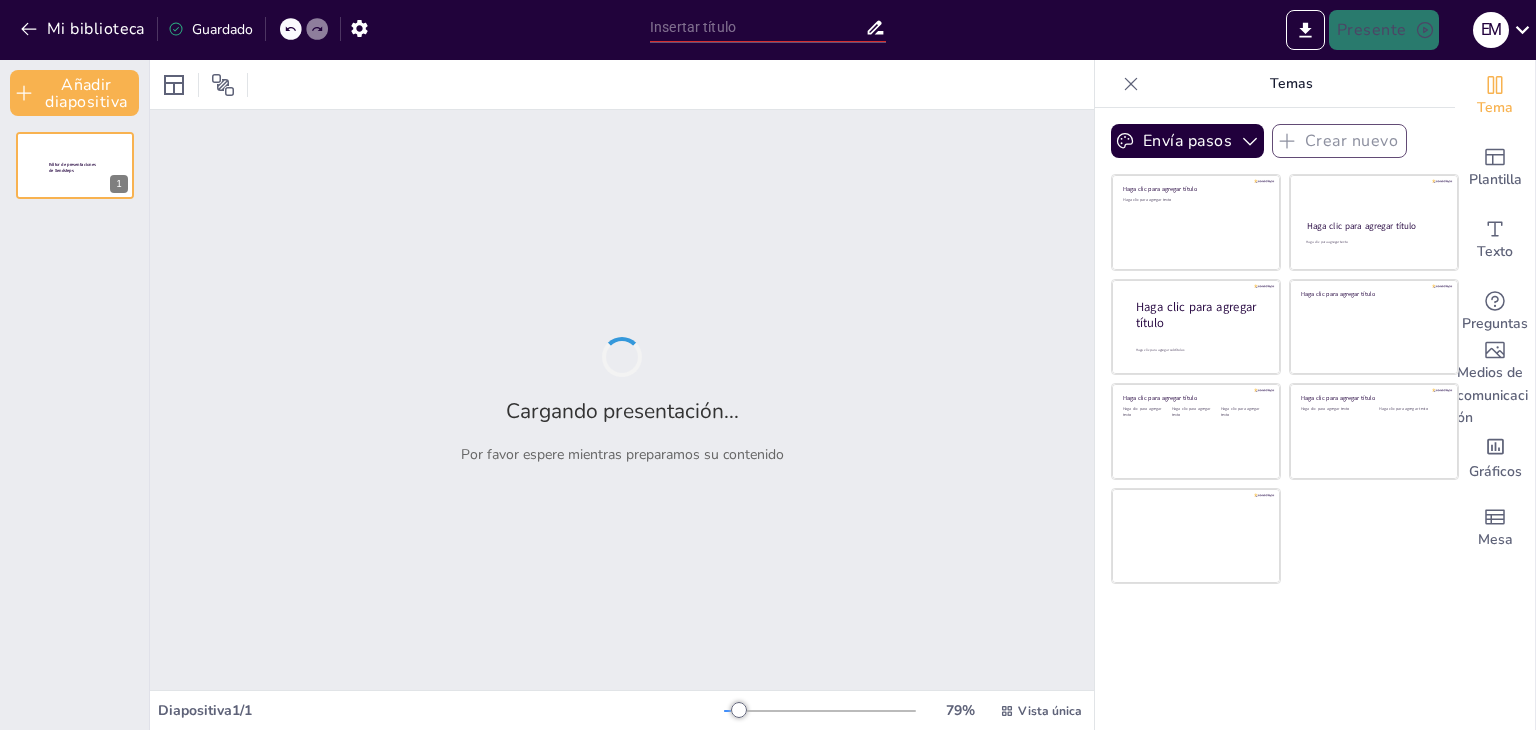 type on "New Sendsteps" 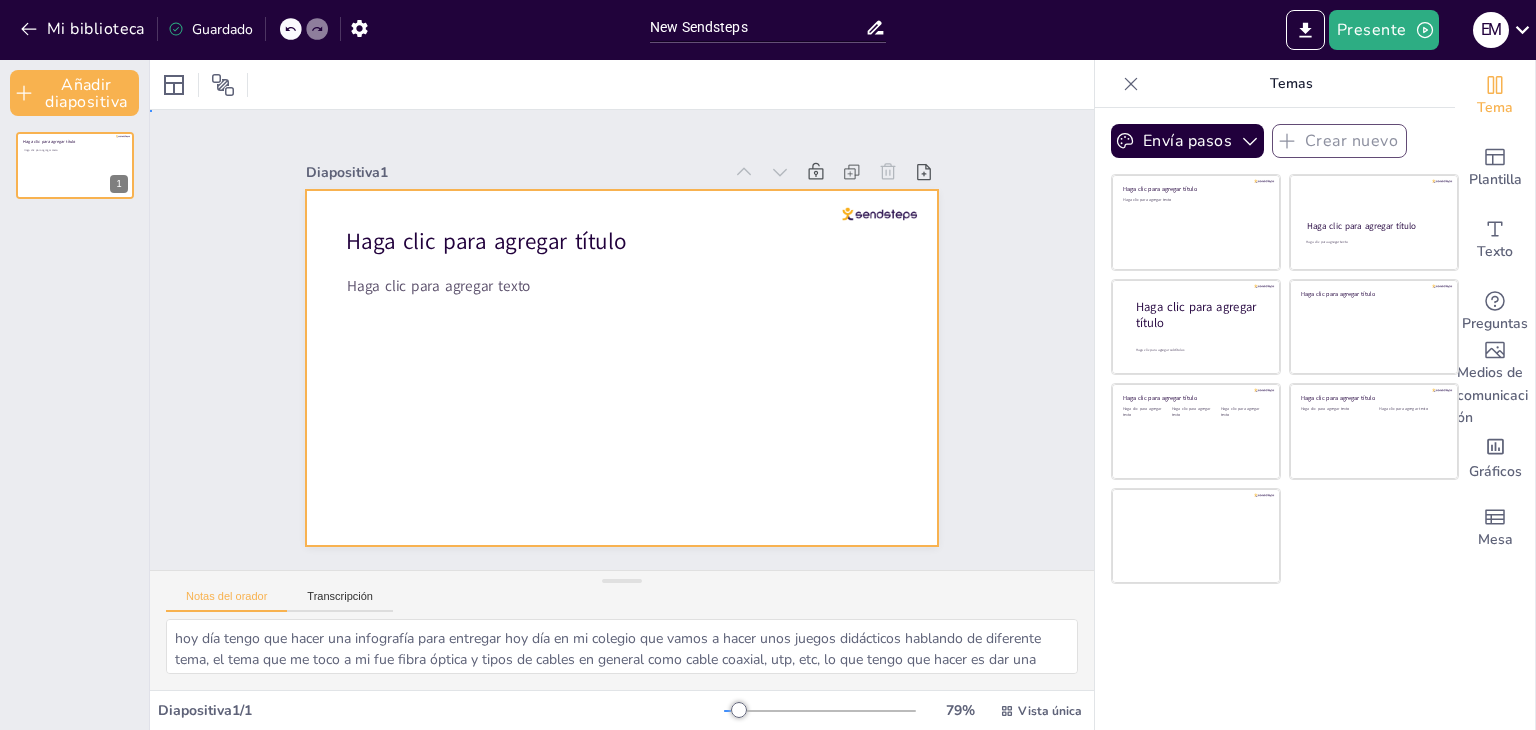 click at bounding box center (613, 367) 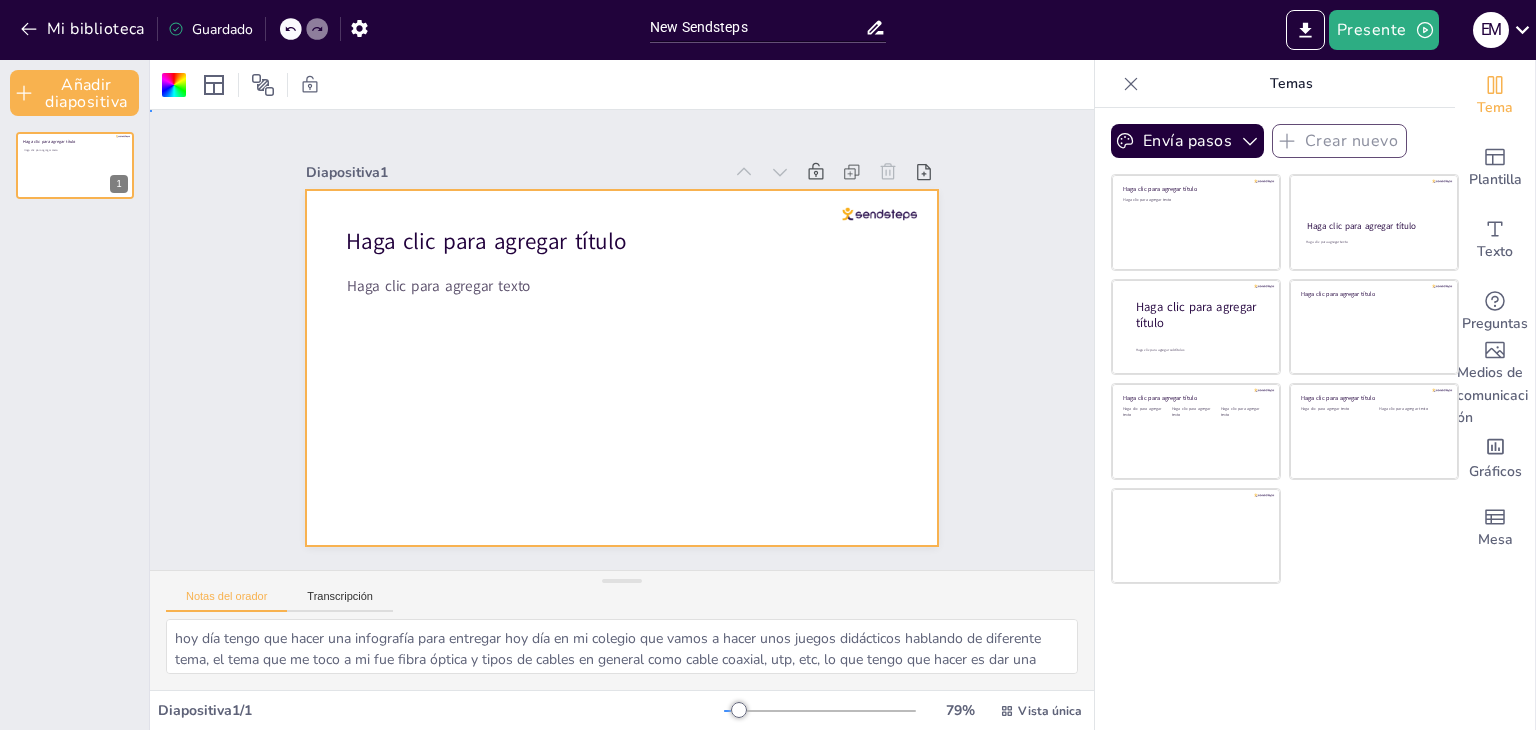 click at bounding box center (613, 367) 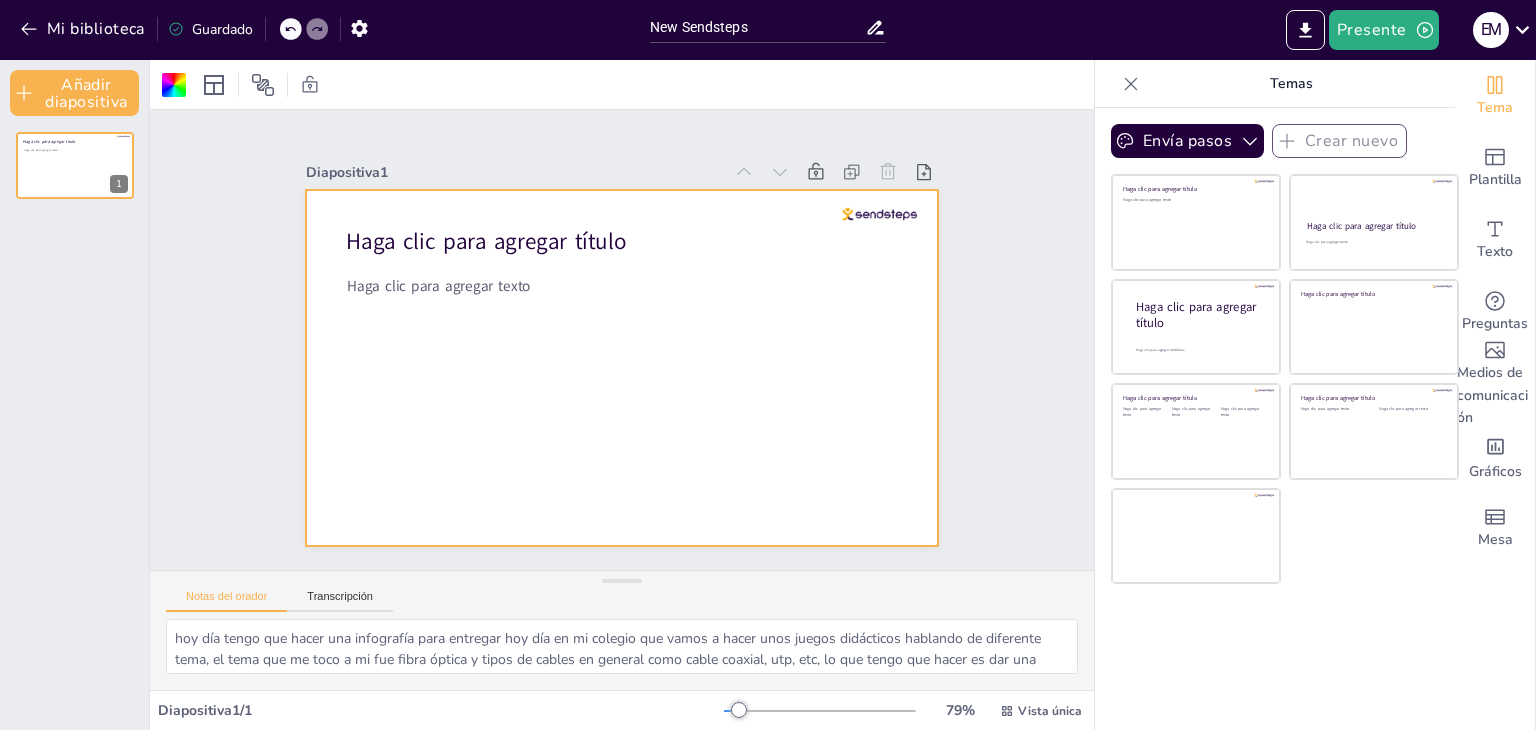 click on "Haga clic para agregar título" at bounding box center [523, 204] 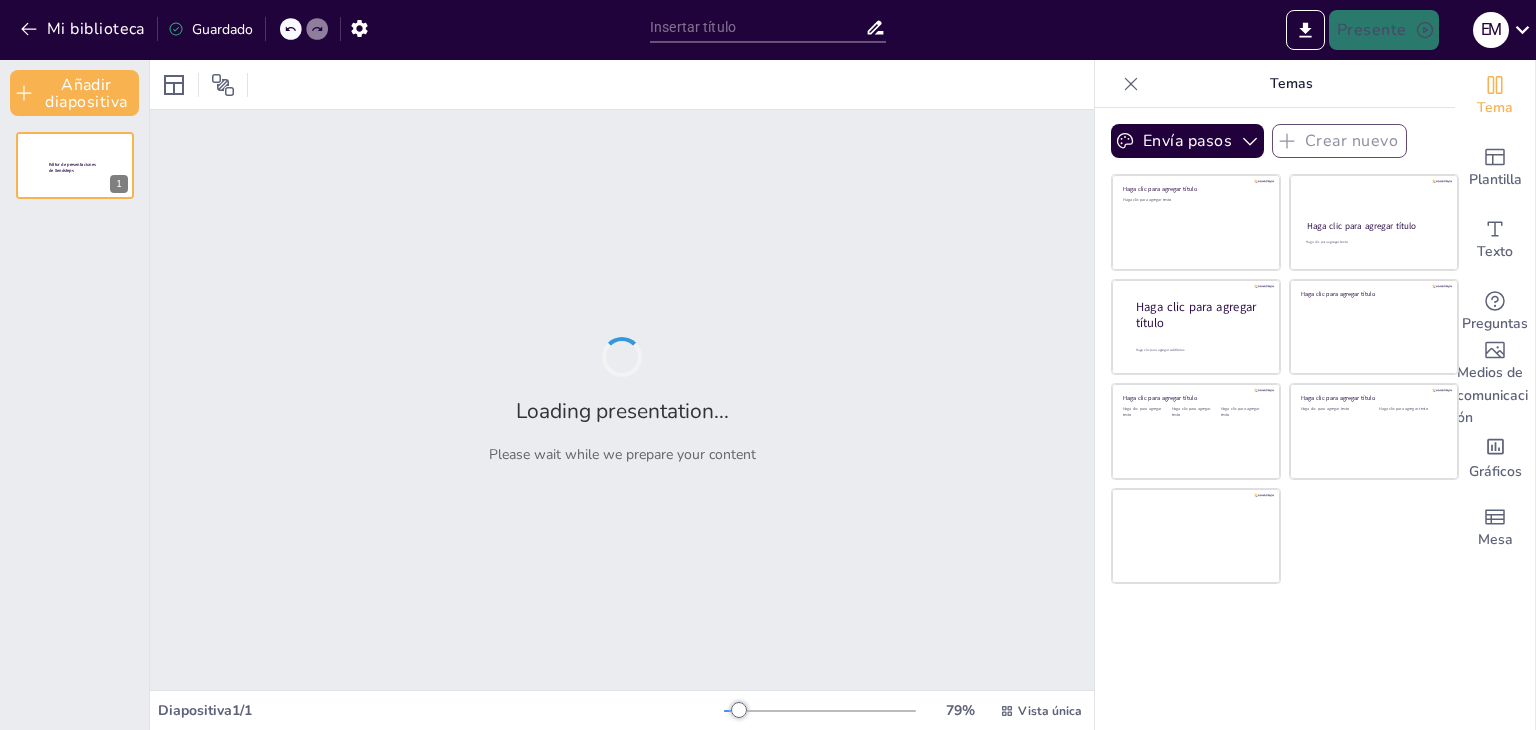 type on "New Sendsteps" 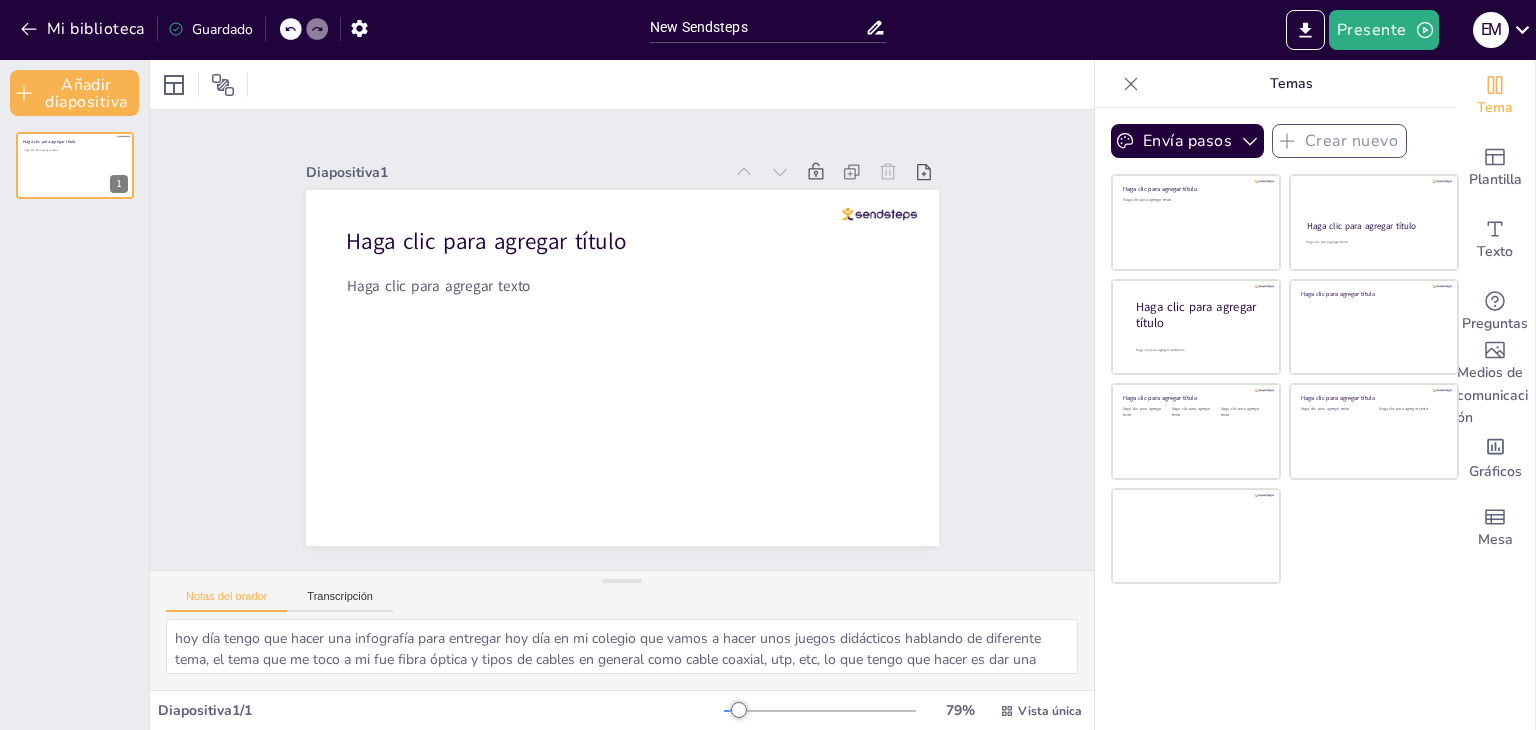 click at bounding box center [622, 84] 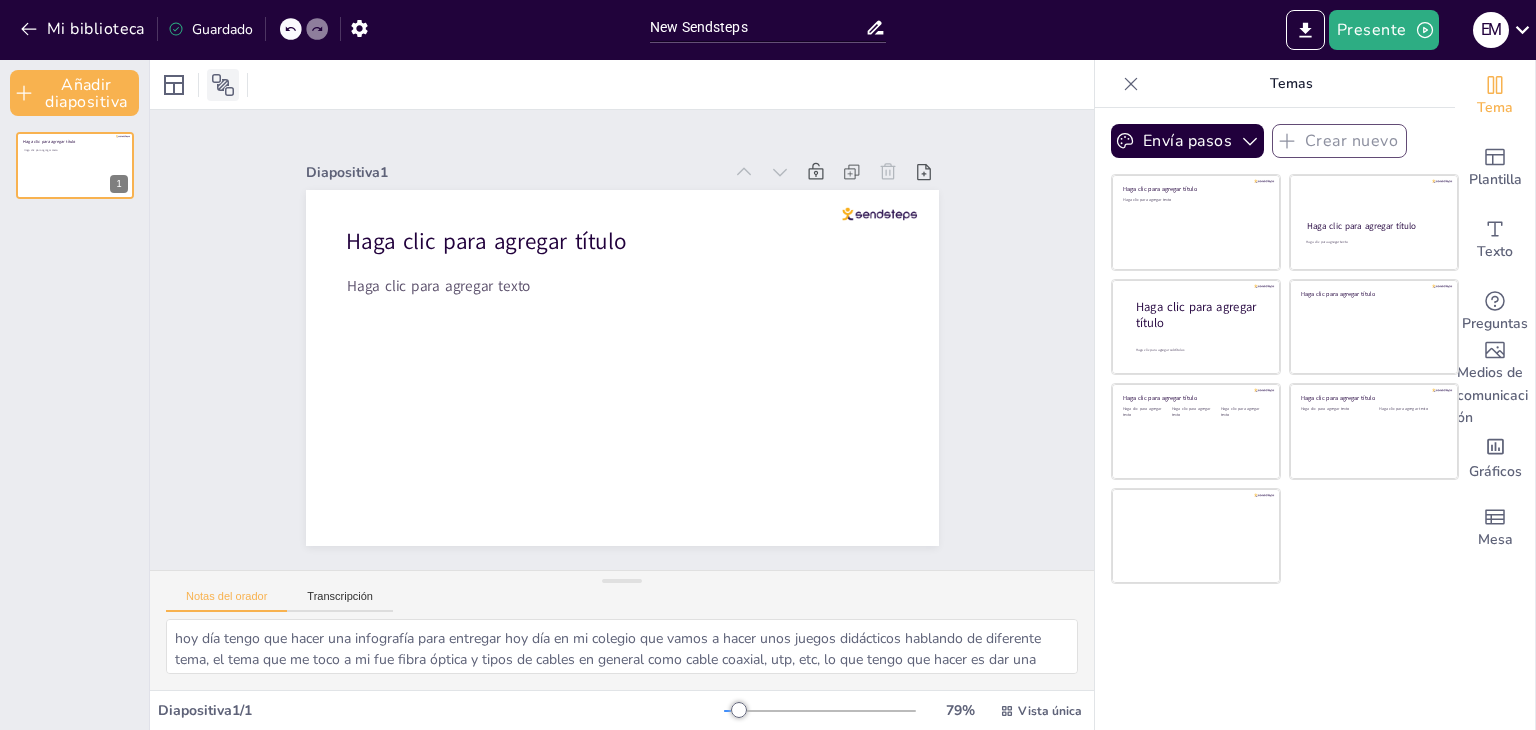 drag, startPoint x: 376, startPoint y: 86, endPoint x: 226, endPoint y: 81, distance: 150.08331 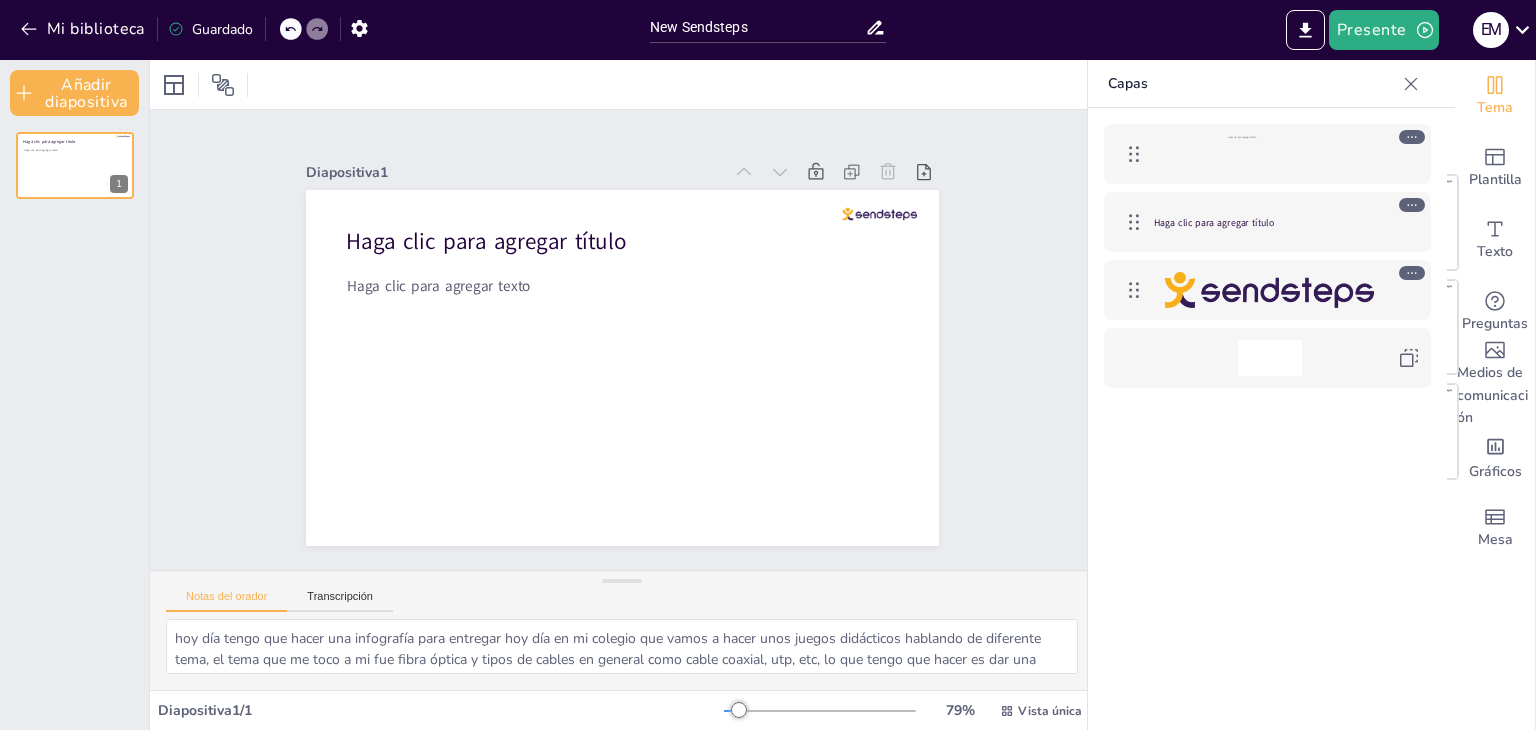 click on "Haga clic para agregar texto" at bounding box center (1269, 154) 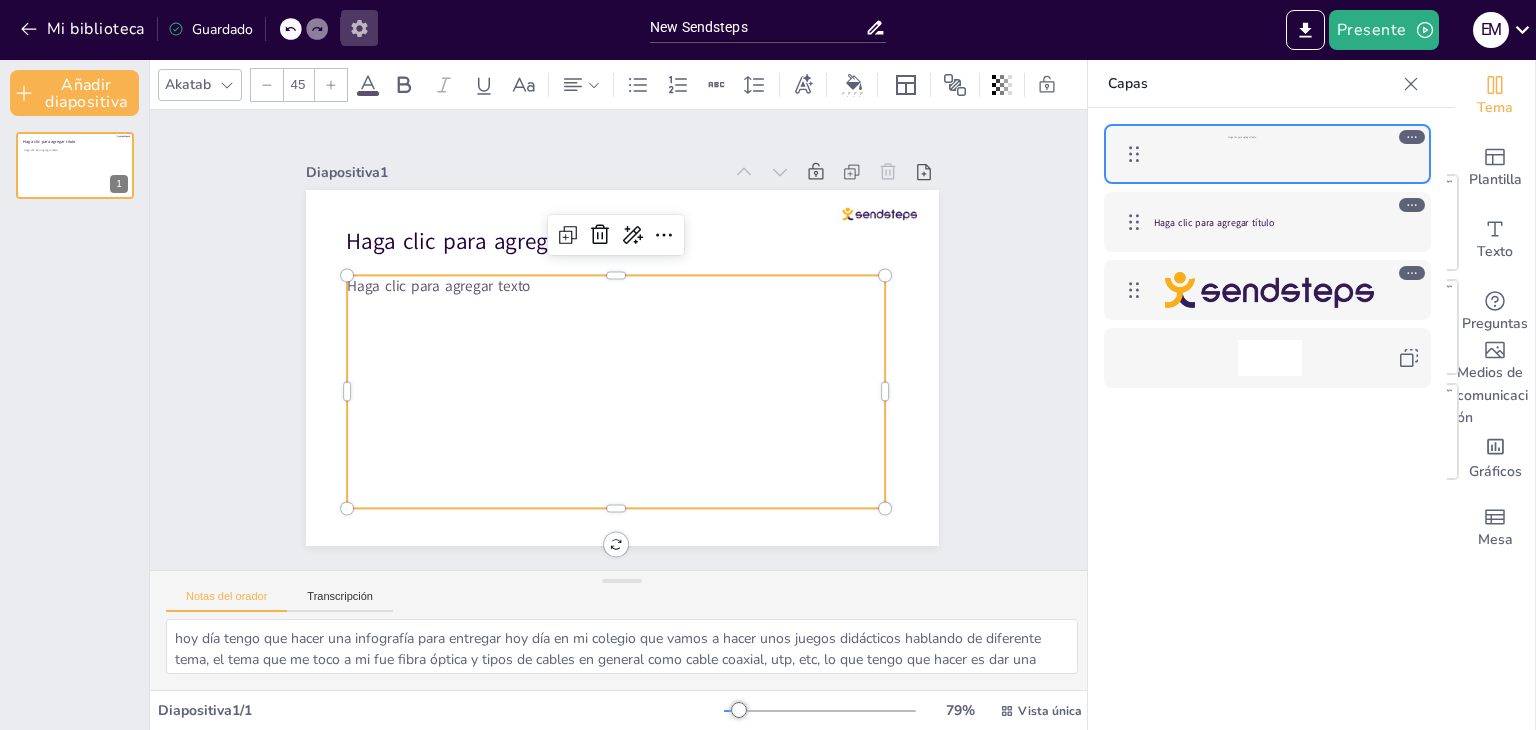 click 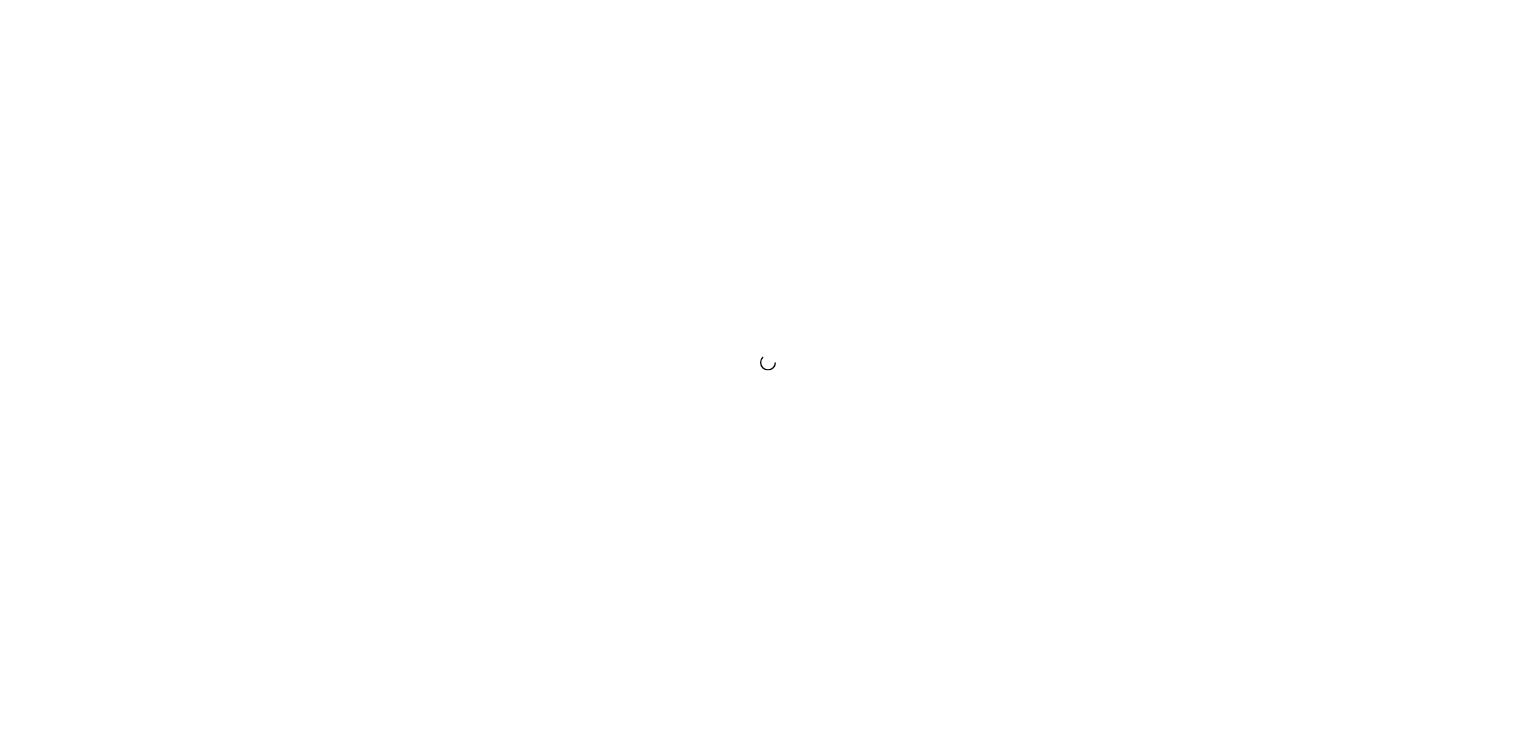 scroll, scrollTop: 0, scrollLeft: 0, axis: both 